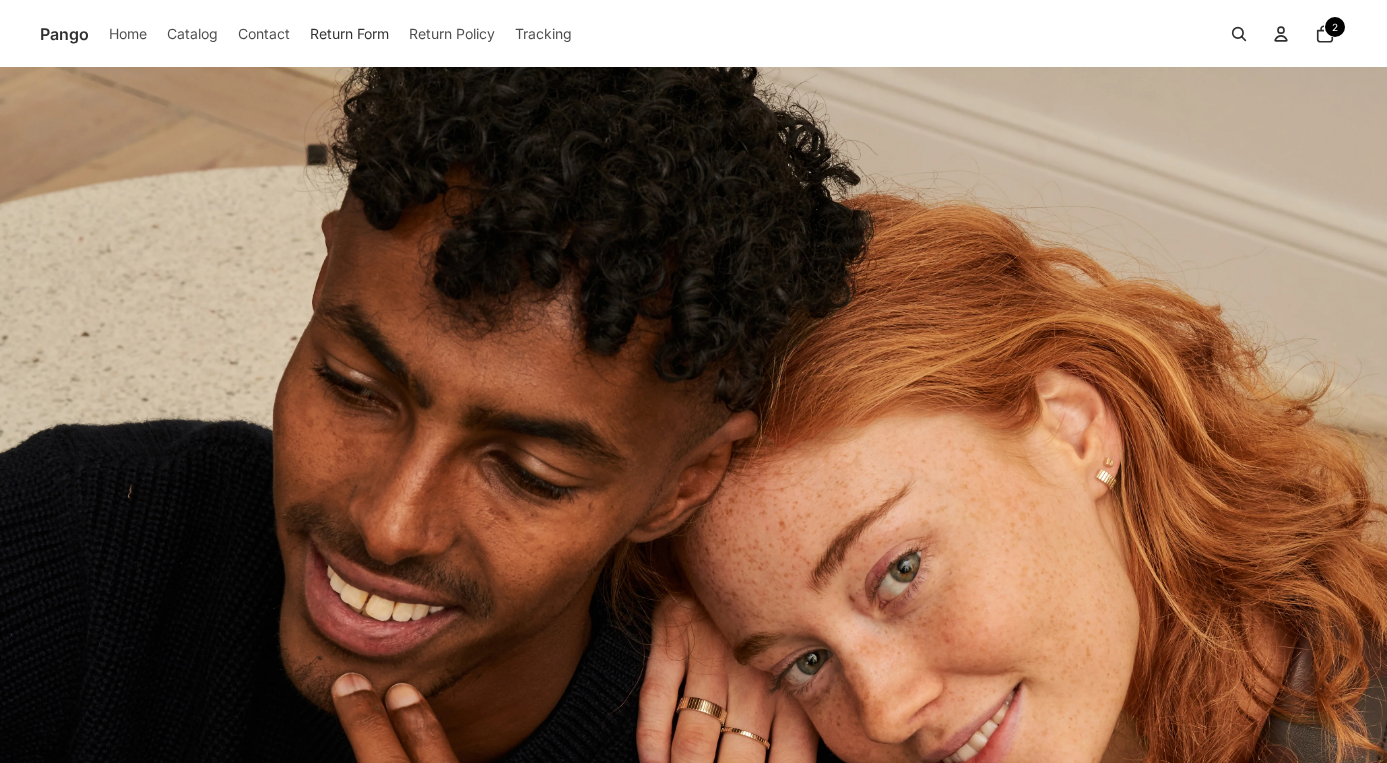 scroll, scrollTop: 0, scrollLeft: 0, axis: both 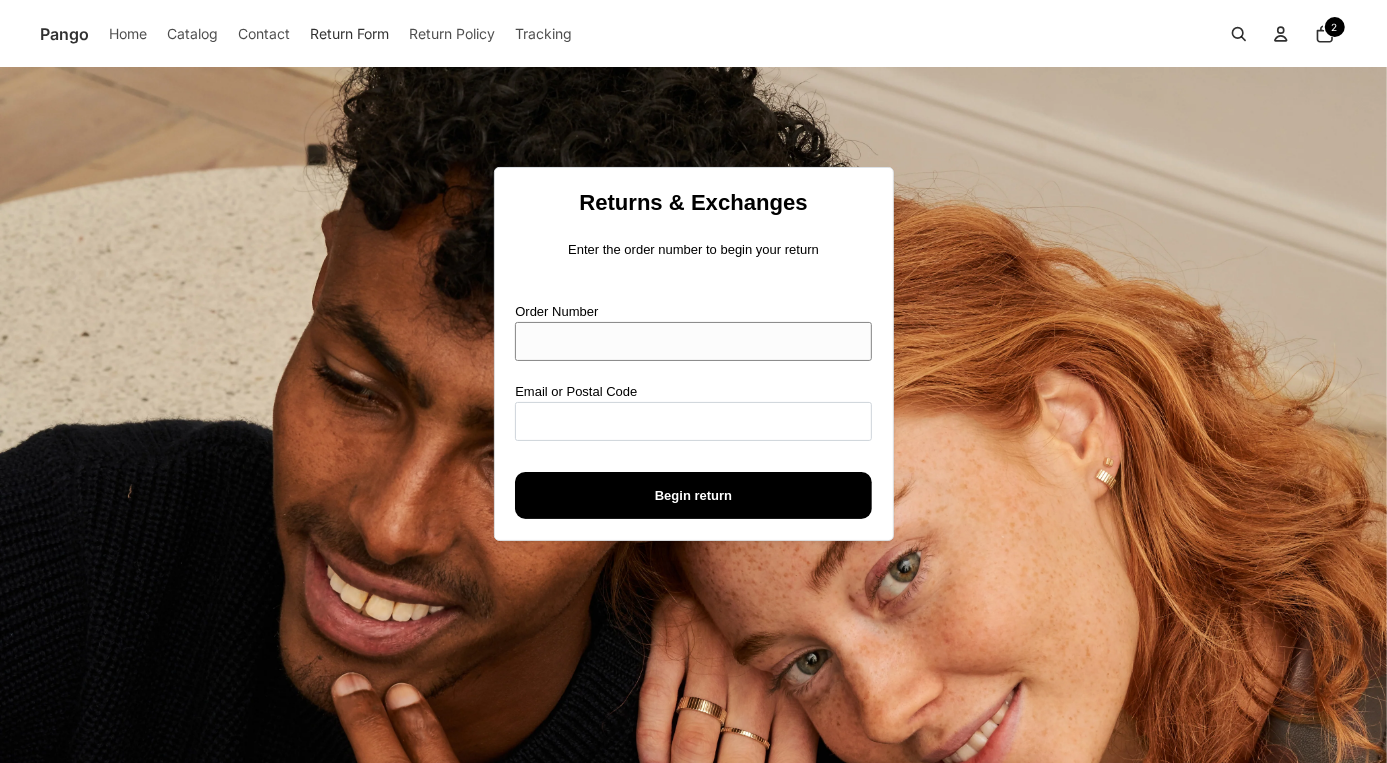 click on "Order Number" at bounding box center [693, 341] 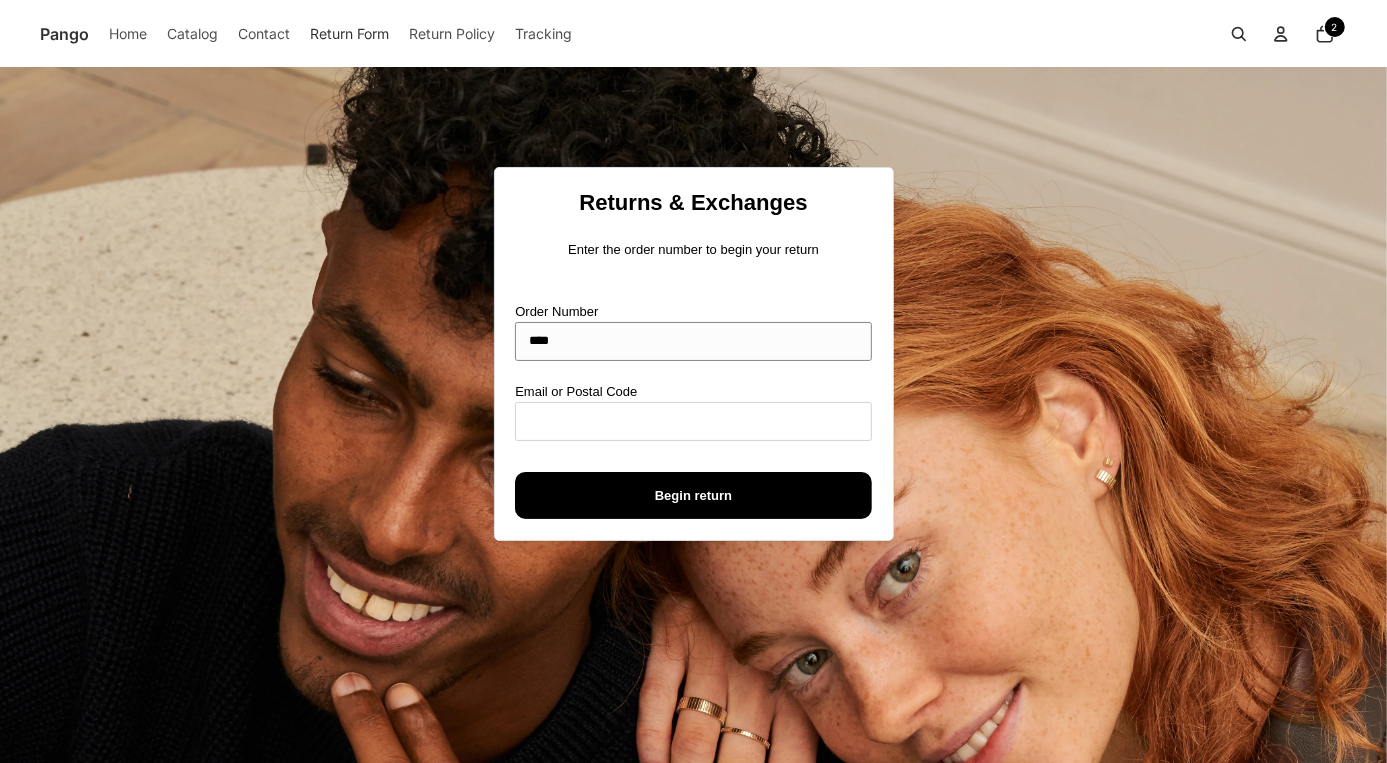 type on "****" 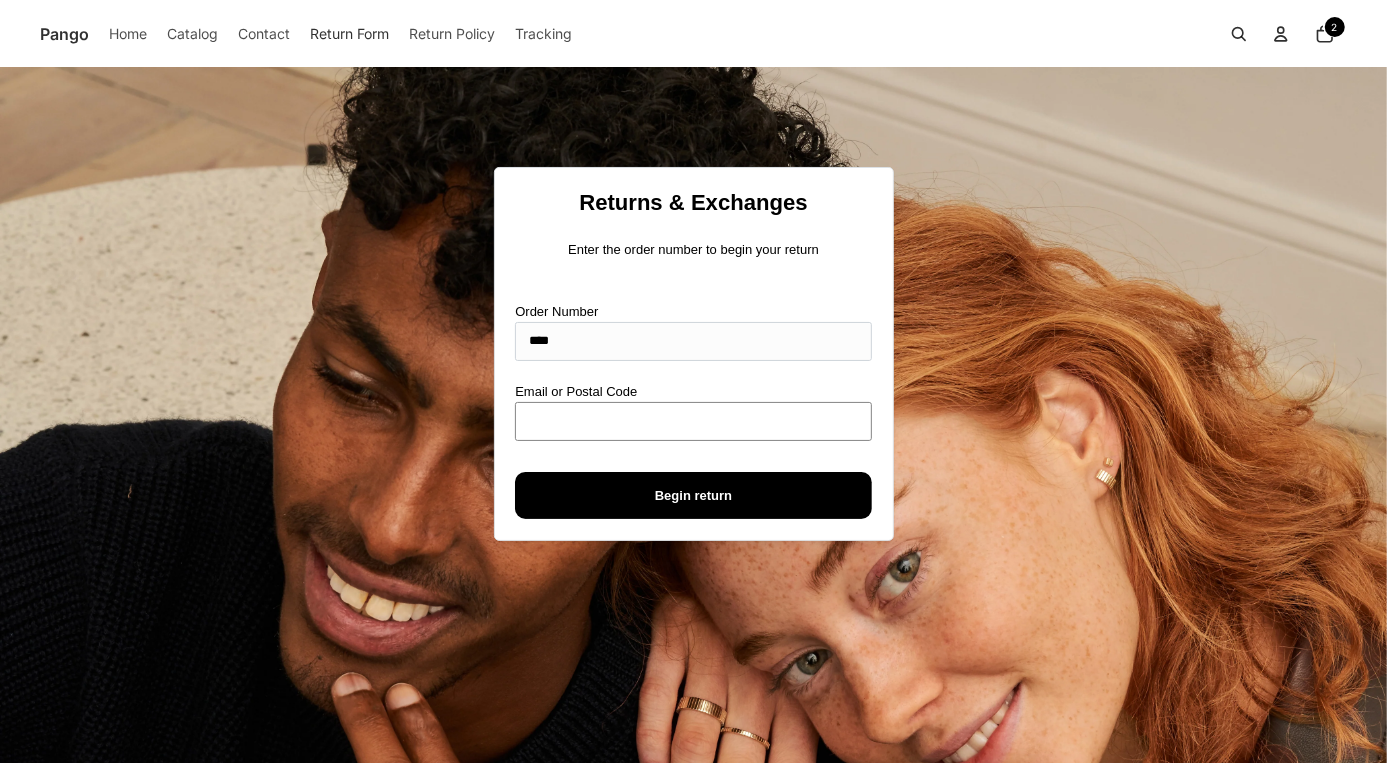 paste on "**********" 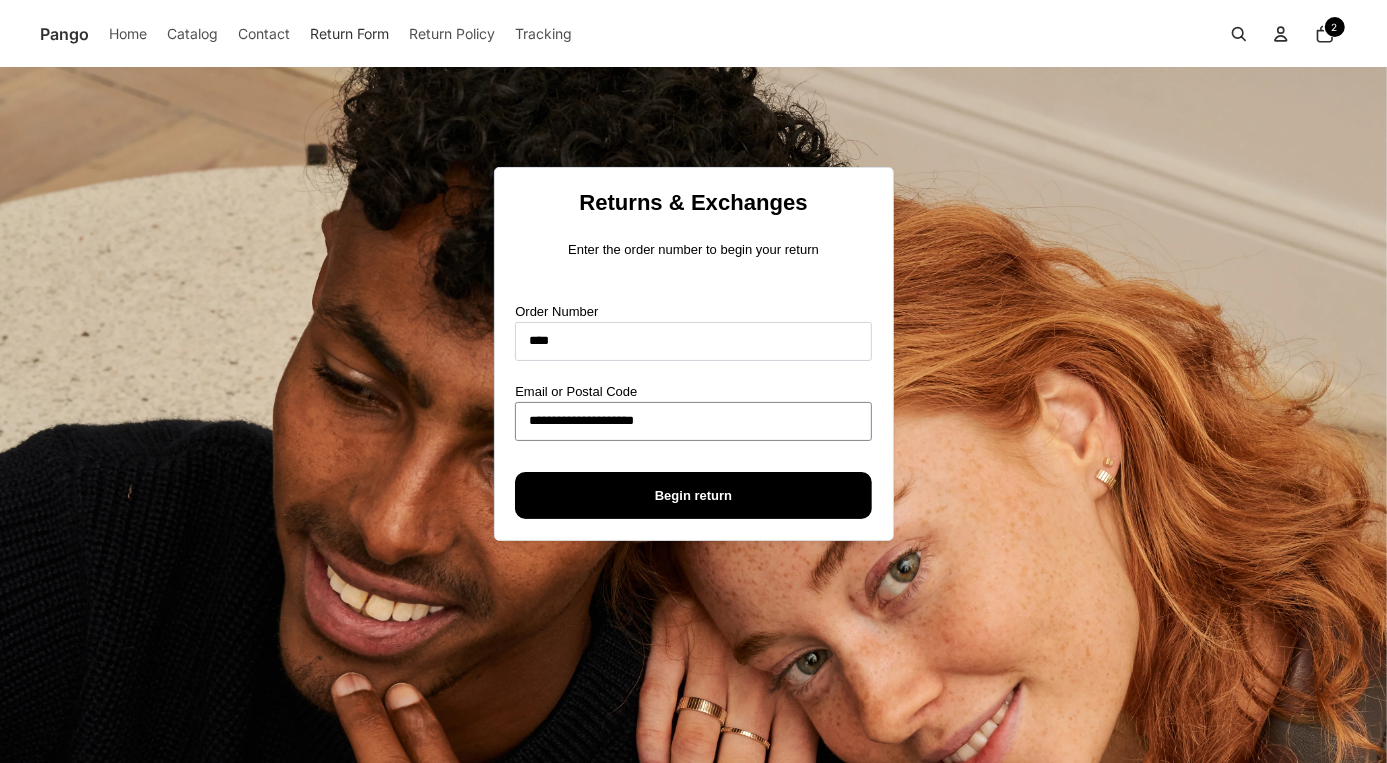 type on "**********" 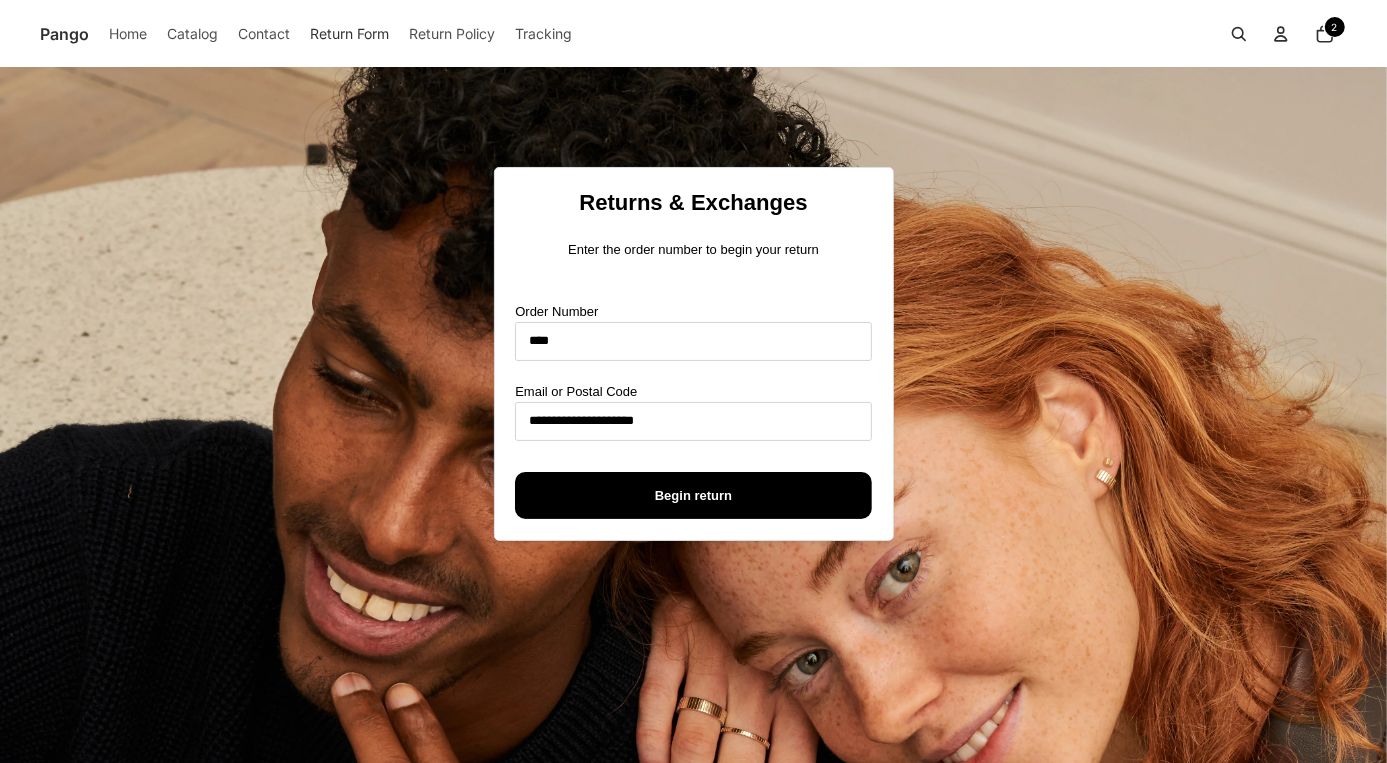 click on "Begin return" at bounding box center [693, 495] 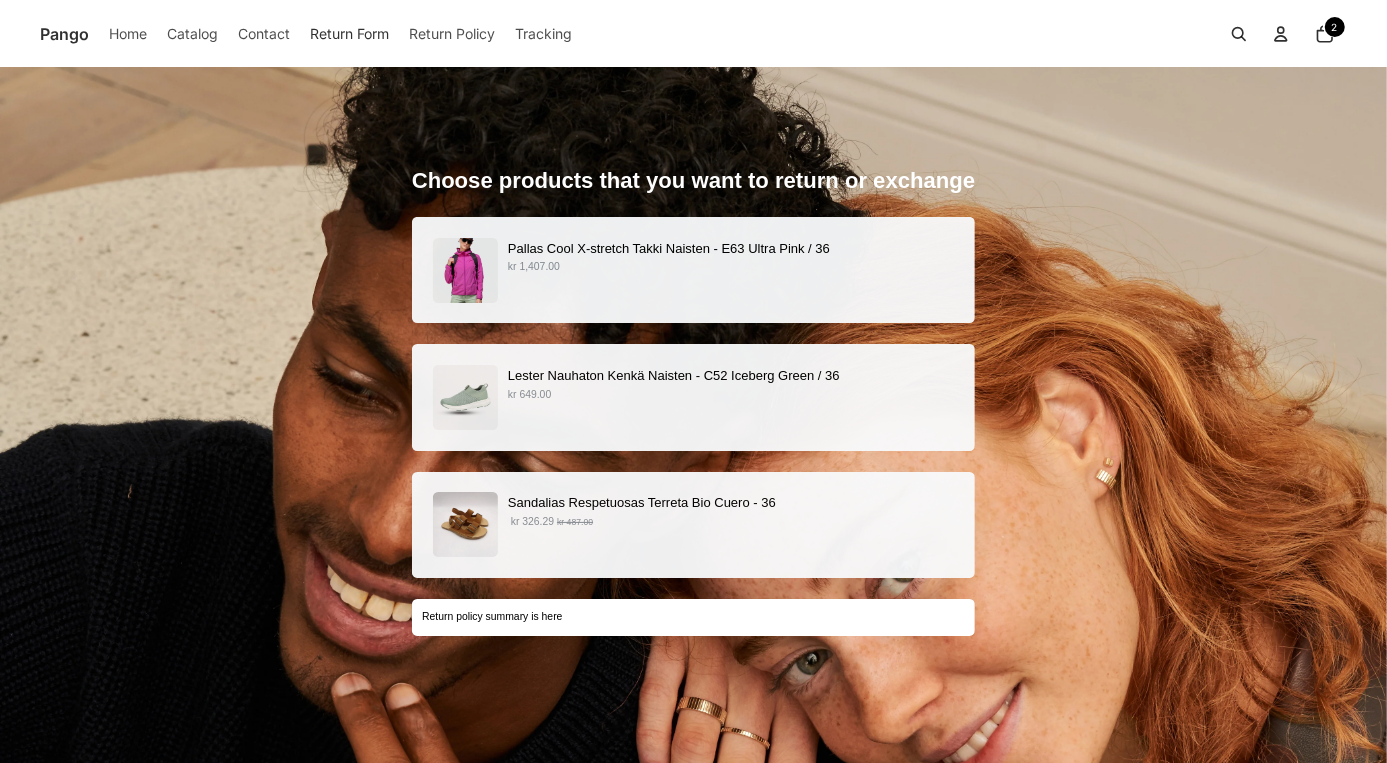 click on "Pallas Cool X-stretch Takki Naisten - E63 Ultra Pink / 36 kr 1,407.00" at bounding box center [694, 270] 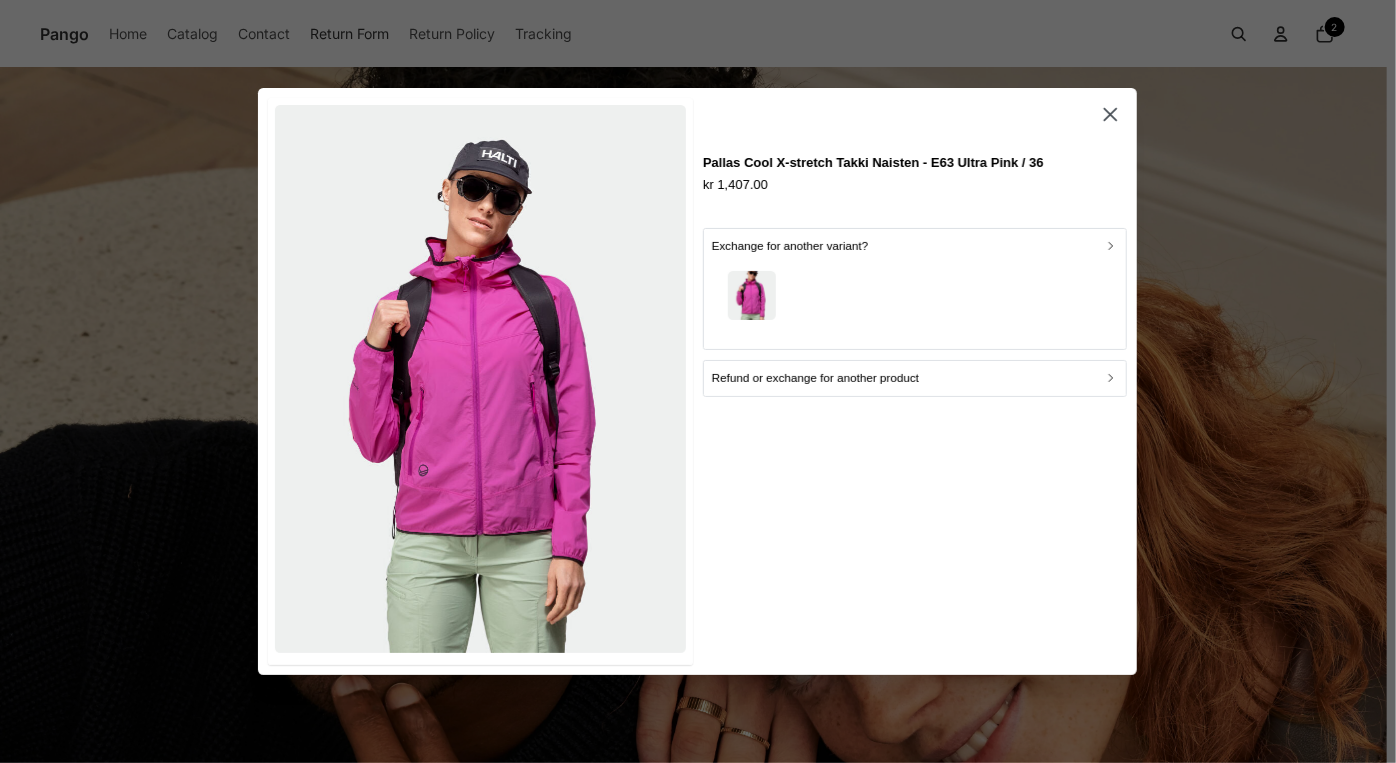 drag, startPoint x: 831, startPoint y: 373, endPoint x: 824, endPoint y: 454, distance: 81.3019 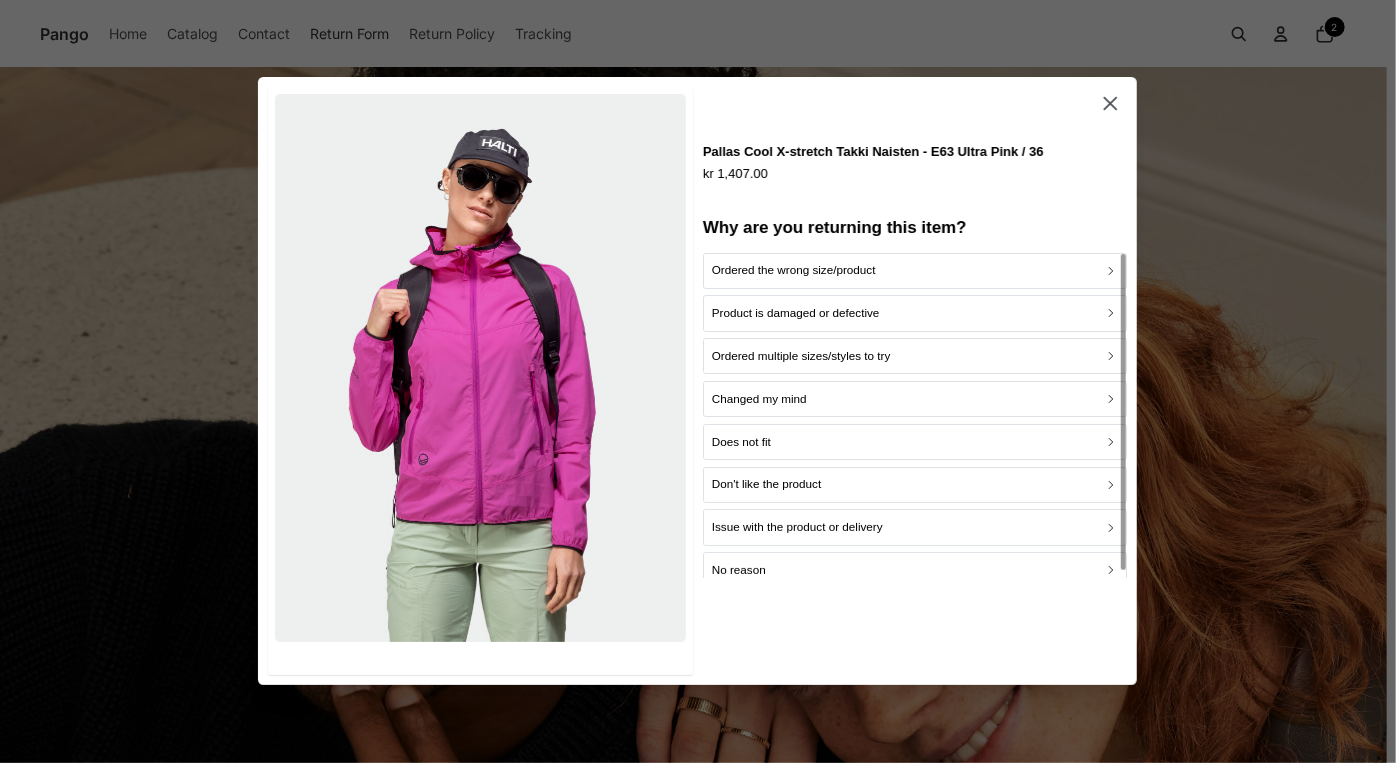 click on "Product is damaged or defective" at bounding box center [796, 313] 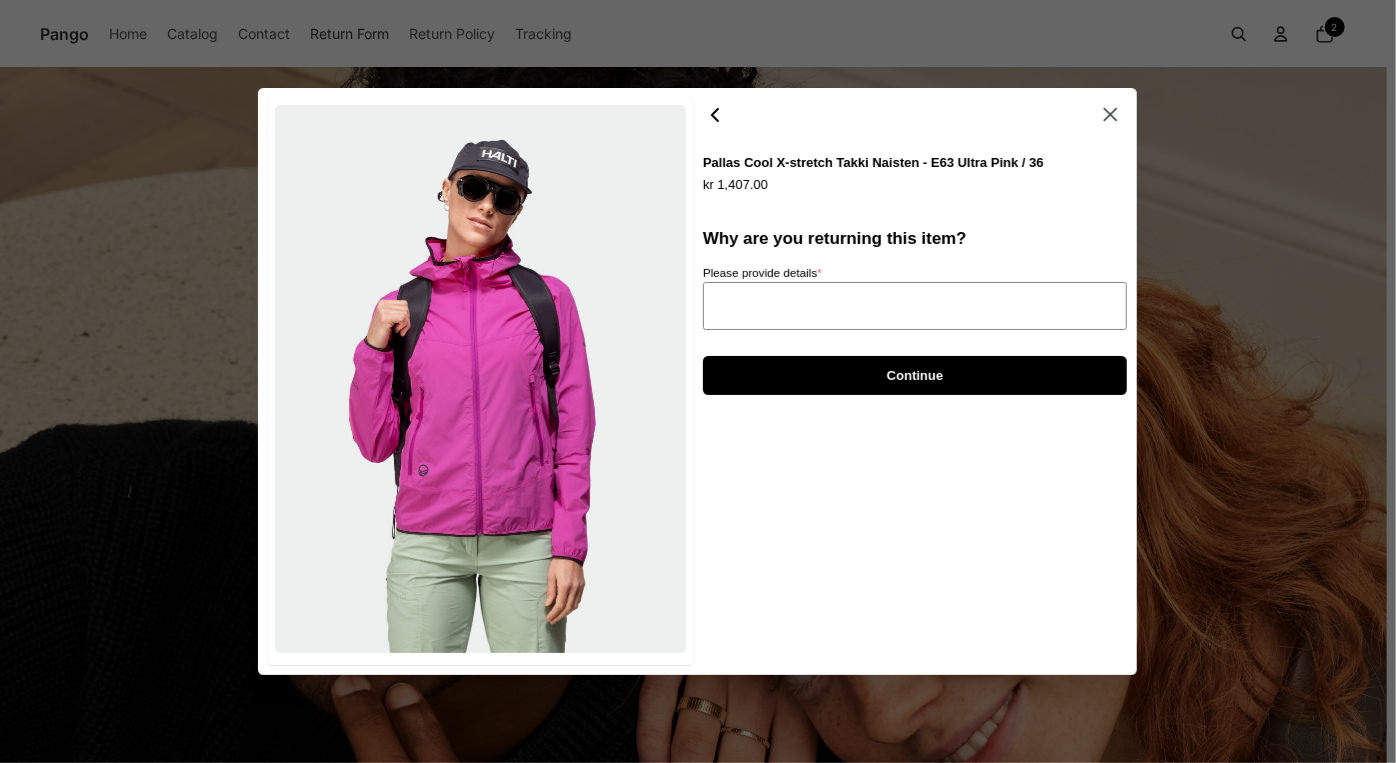 click on "Please provide details *" at bounding box center (915, 306) 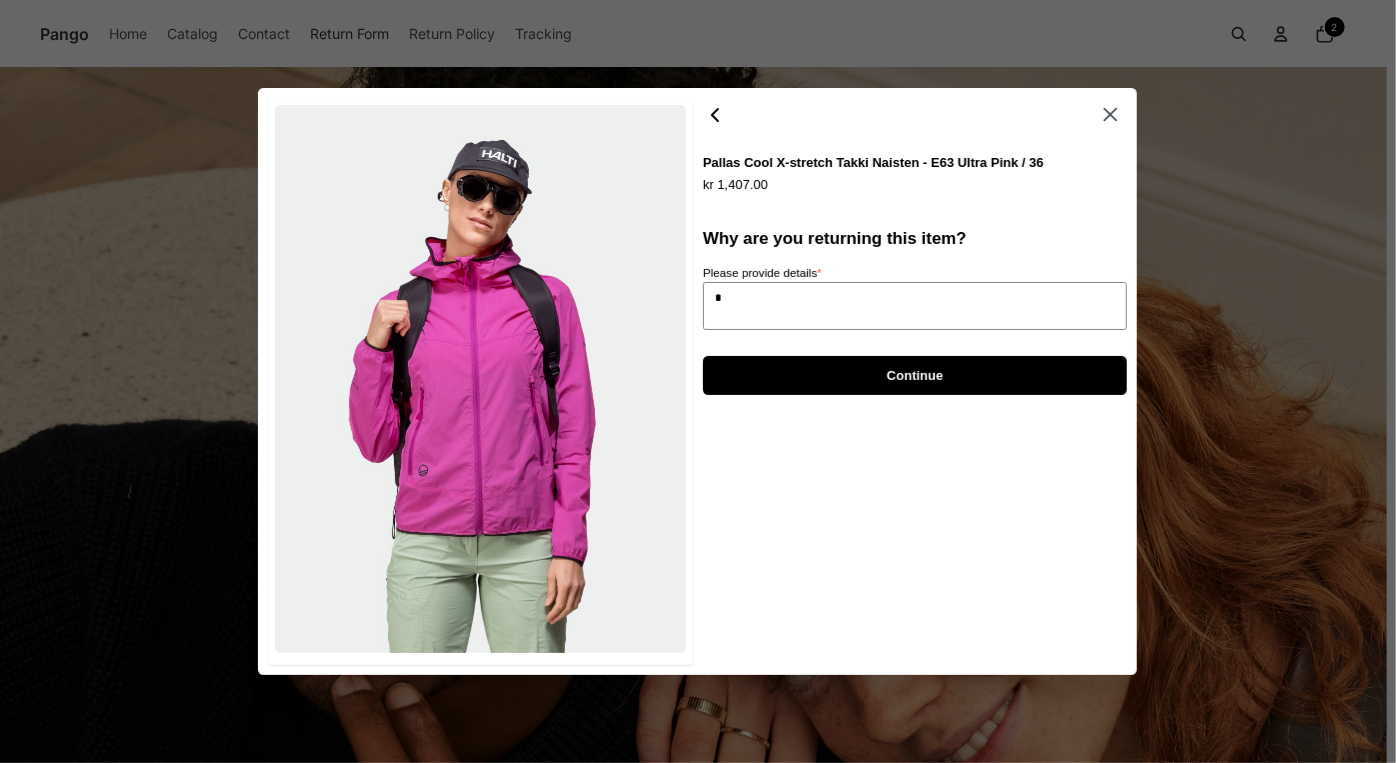type on "*" 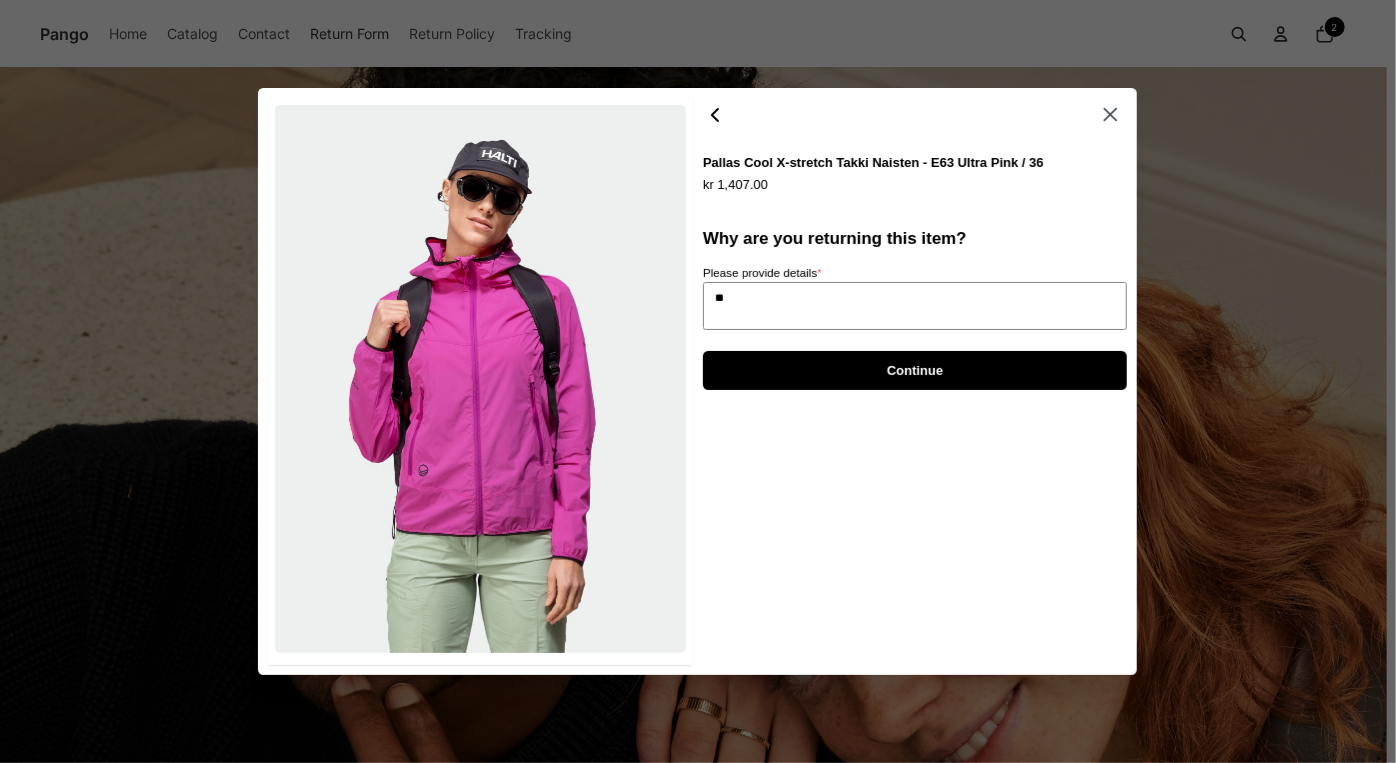 type on "*" 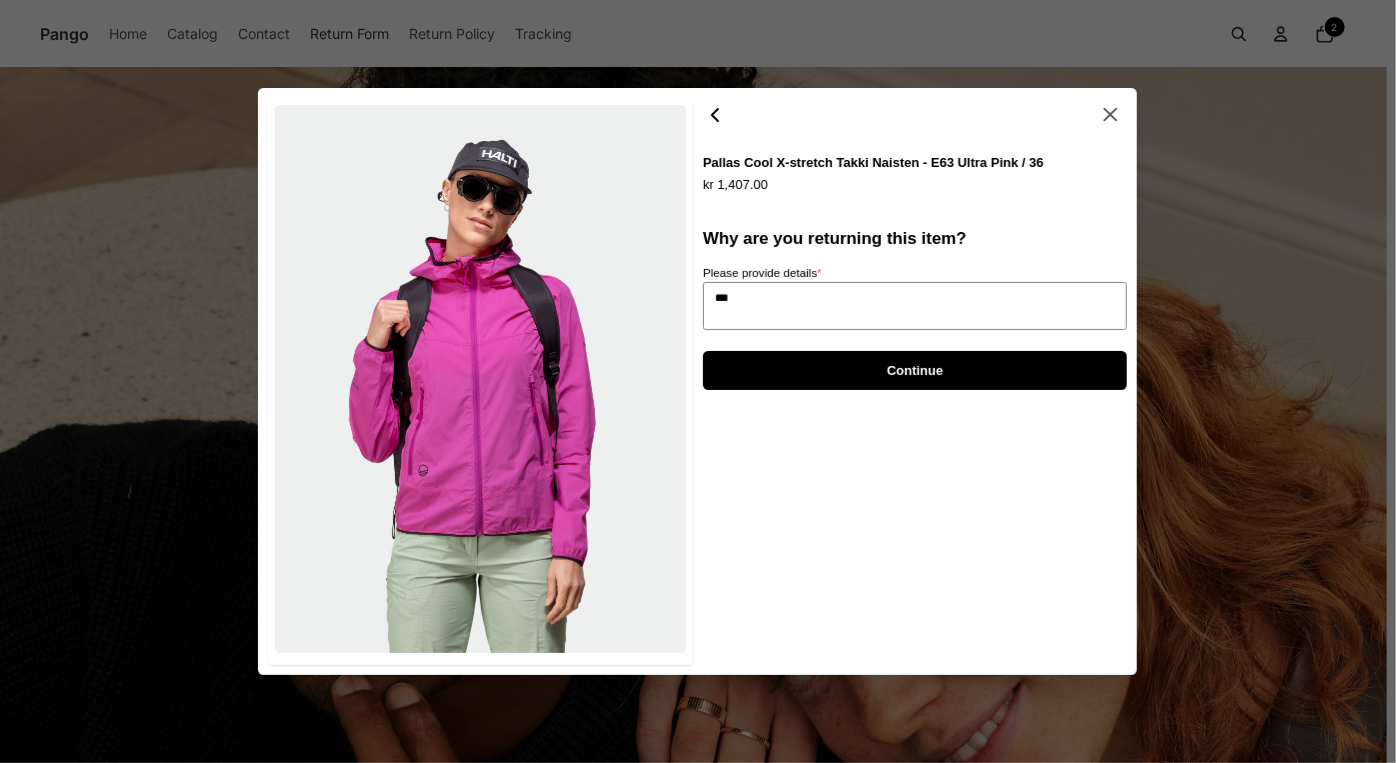 type on "***" 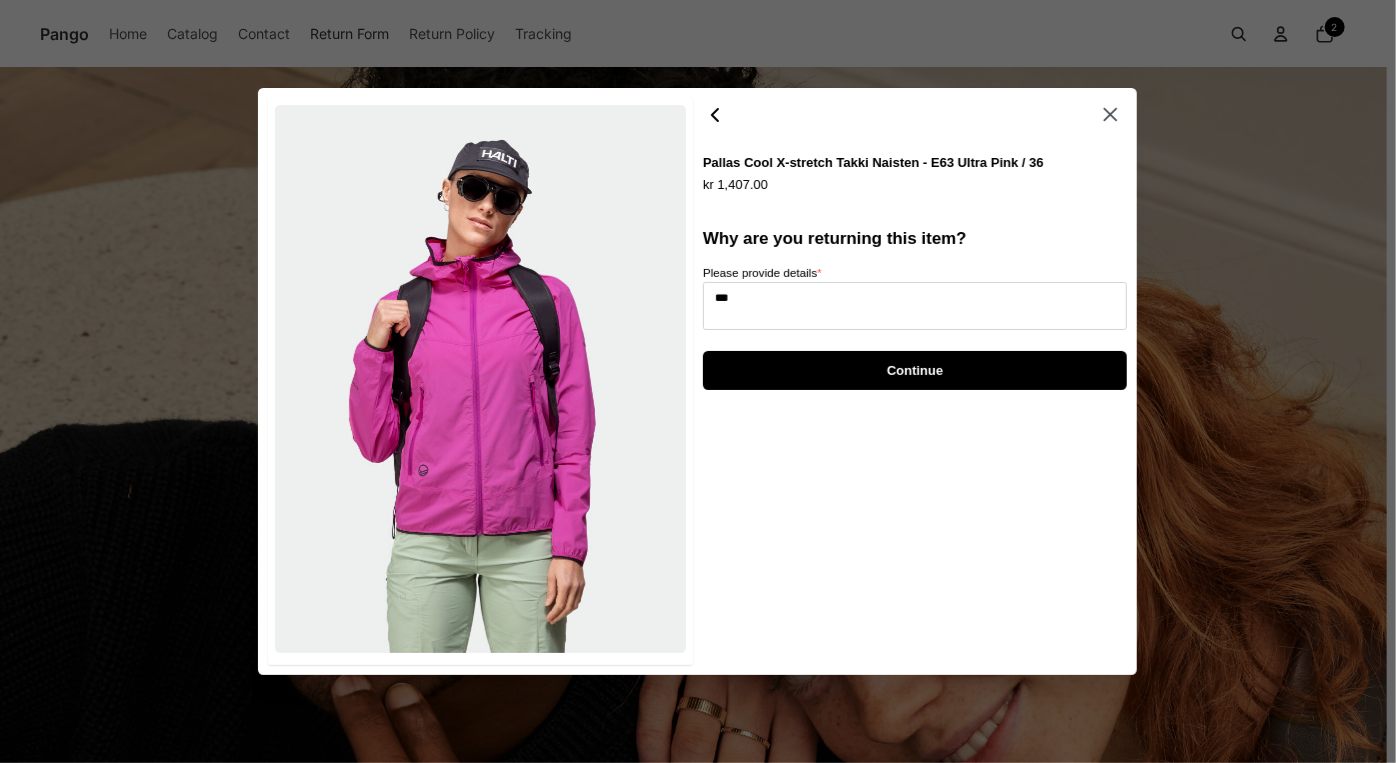 click on "Continue" at bounding box center [915, 370] 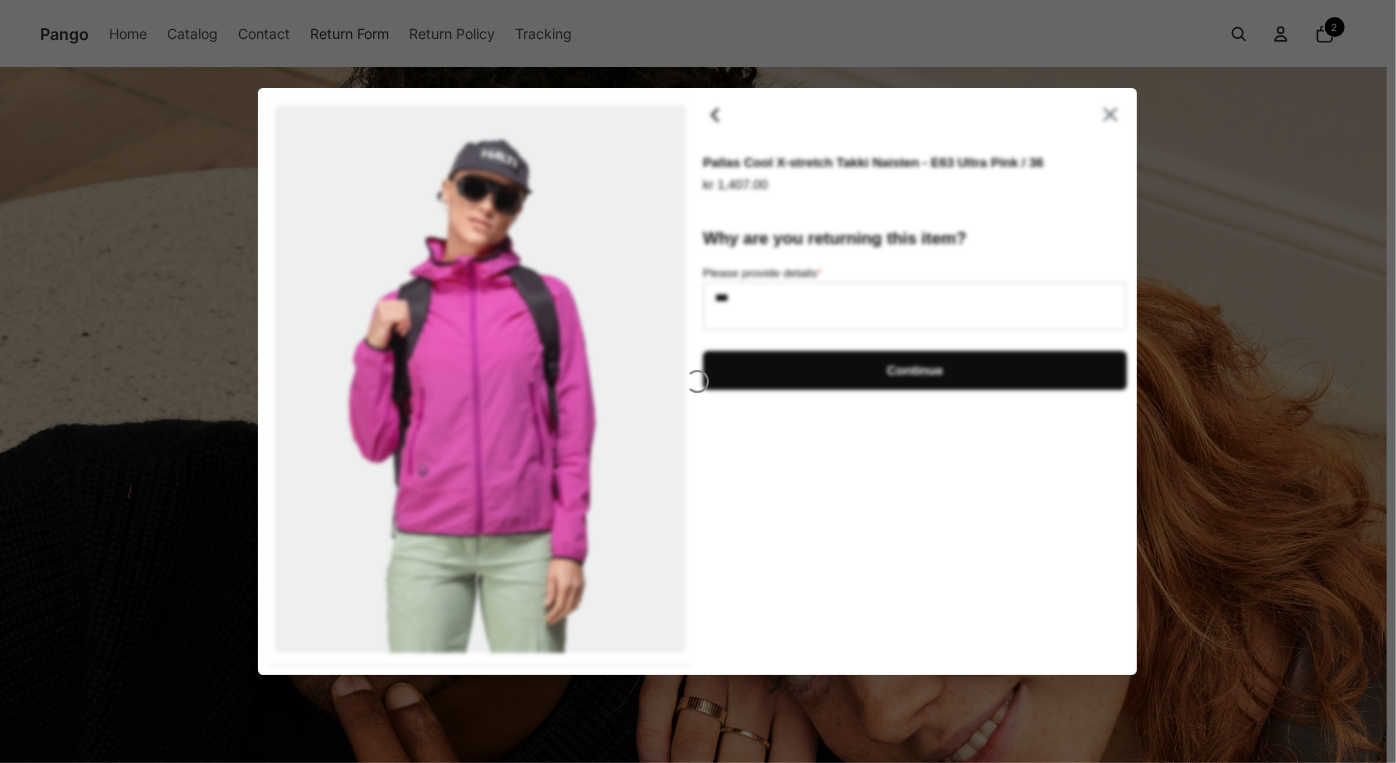 type on "*" 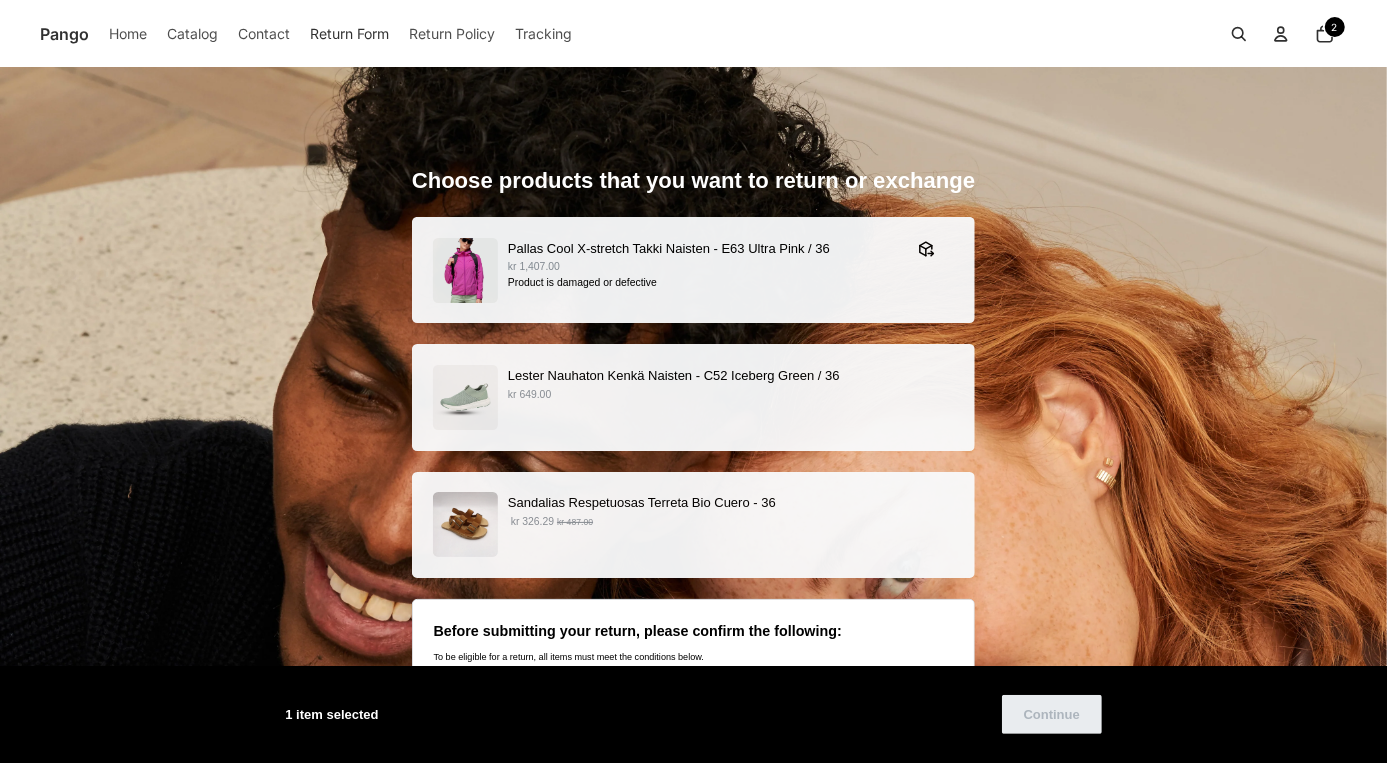 scroll, scrollTop: 83, scrollLeft: 0, axis: vertical 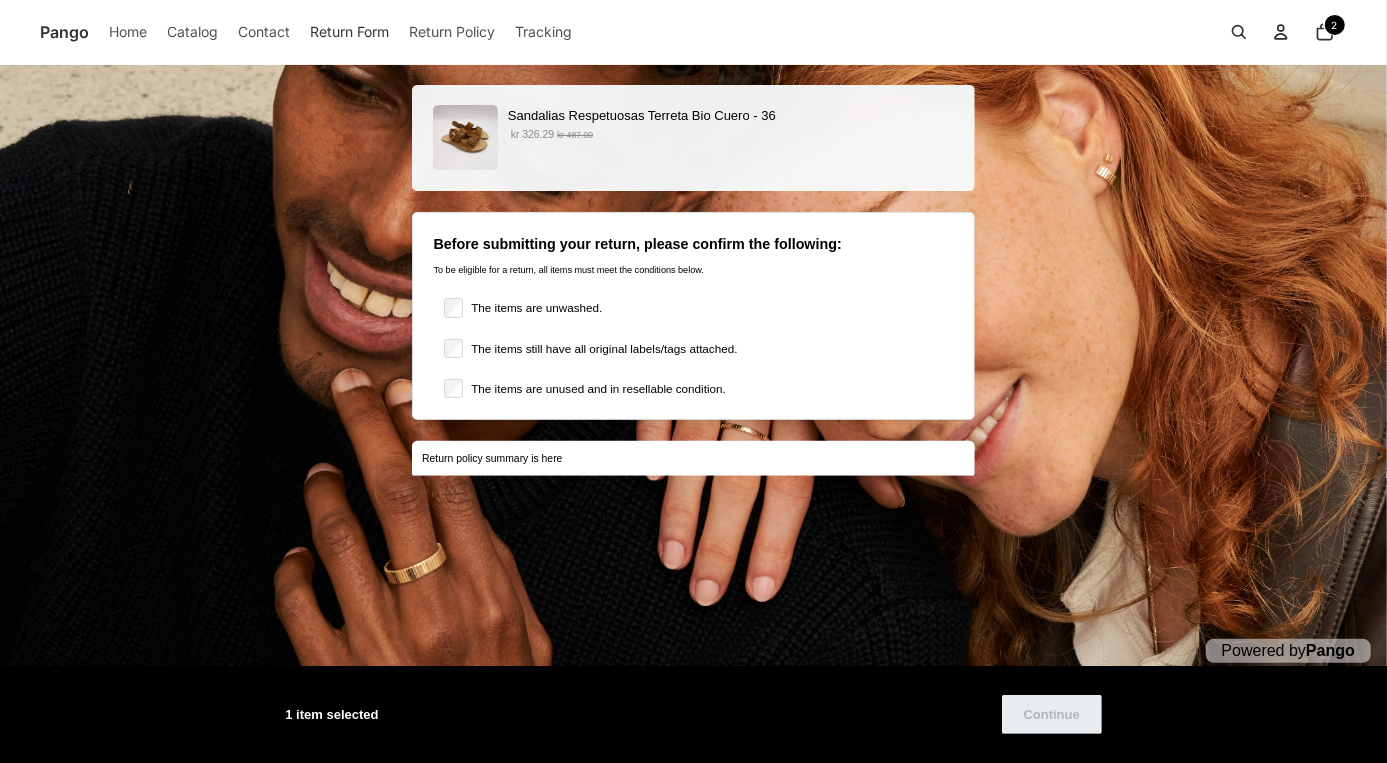 click on "The items are unwashed." at bounding box center [532, 308] 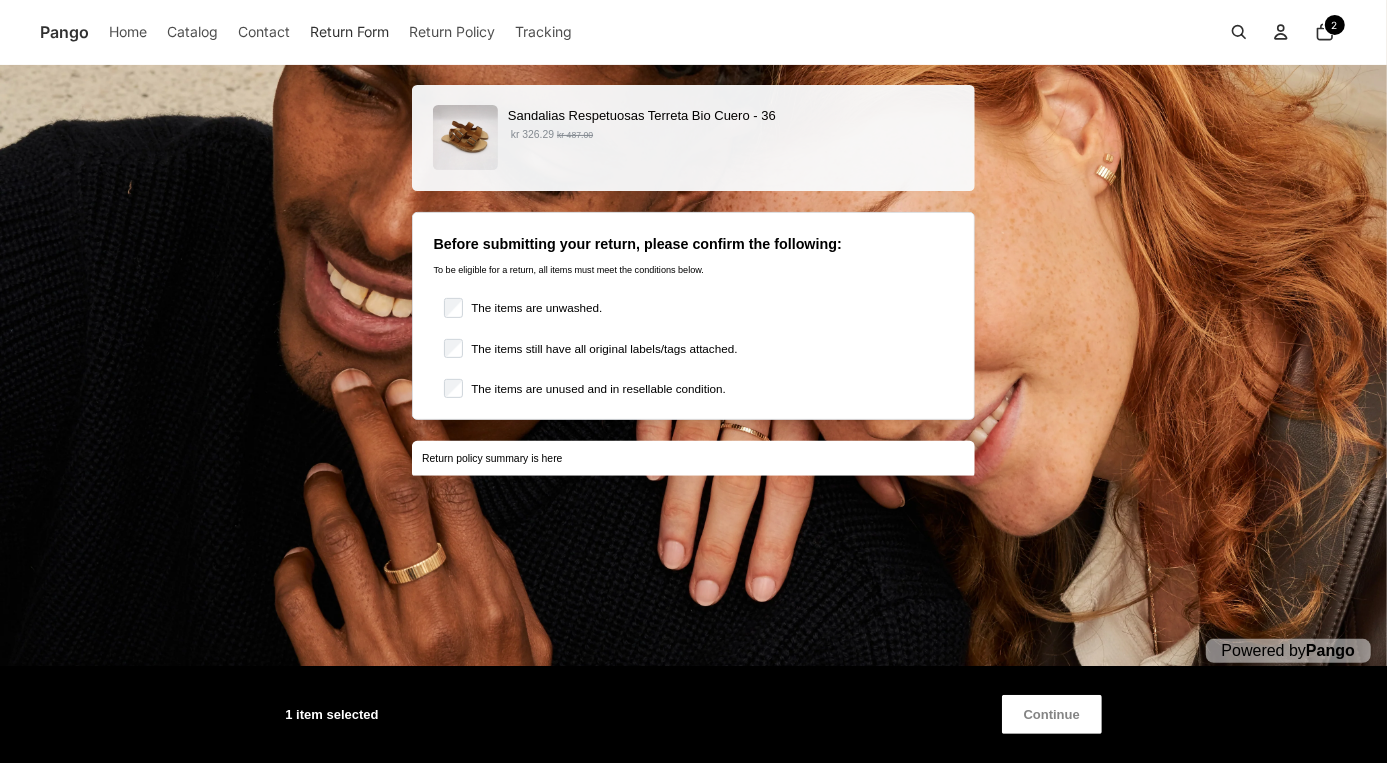 scroll, scrollTop: 0, scrollLeft: 0, axis: both 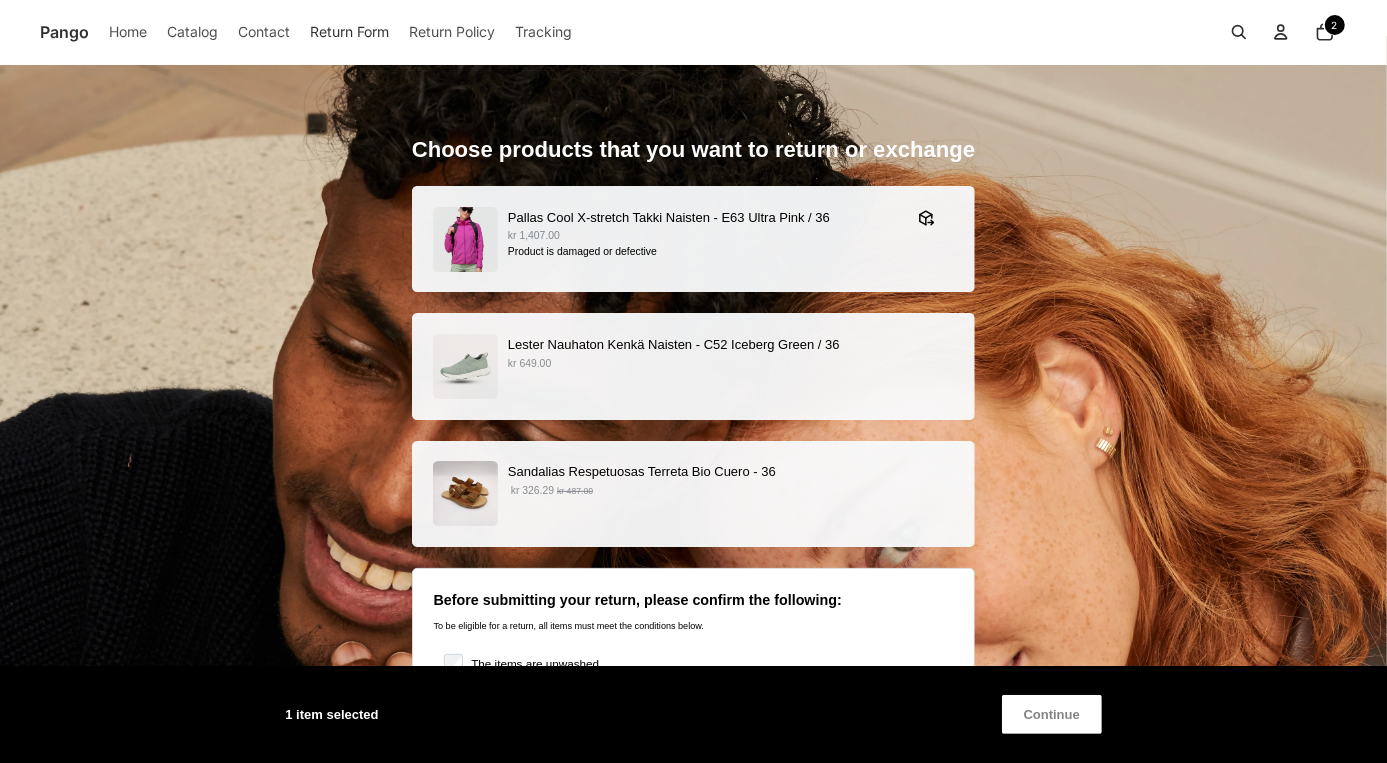 click on "Continue" at bounding box center [1052, 714] 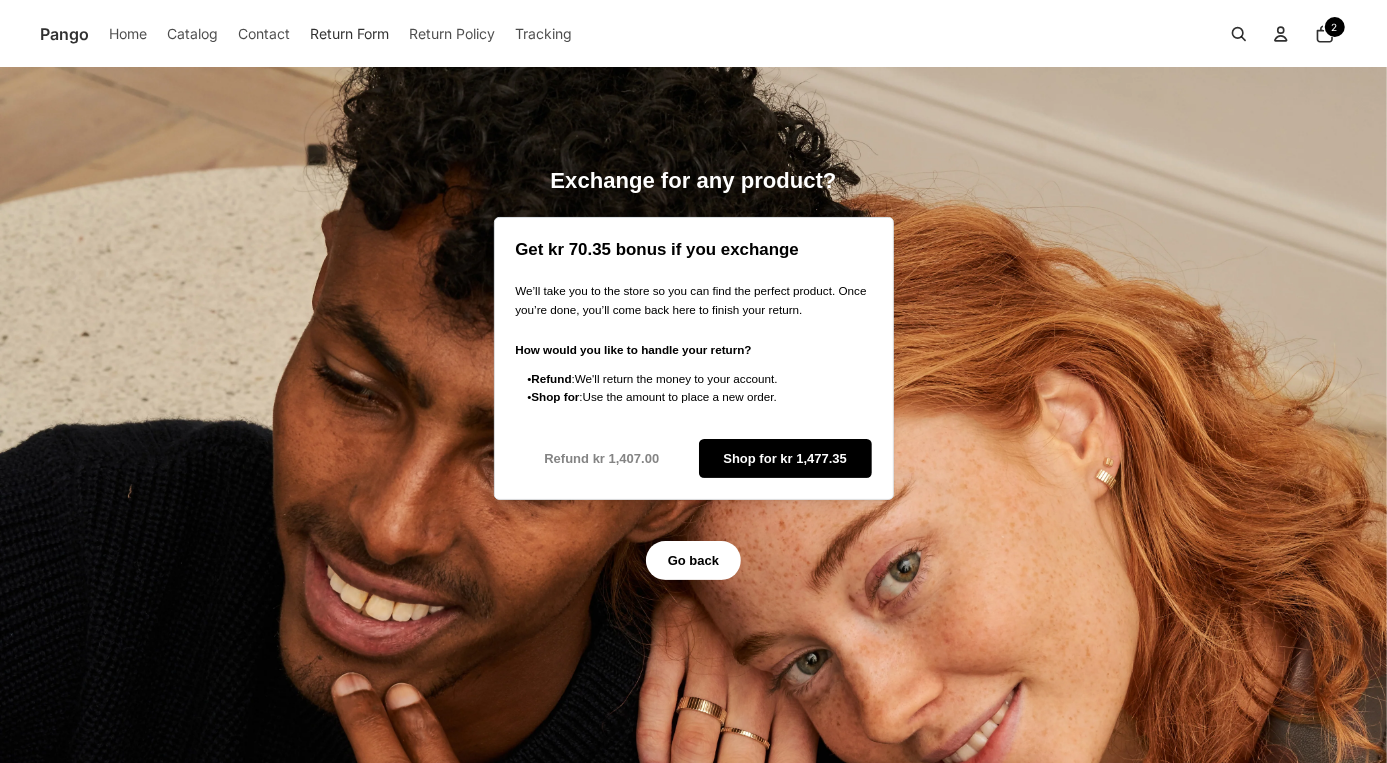 click on "Shop for   kr 1,477.35" at bounding box center [785, 458] 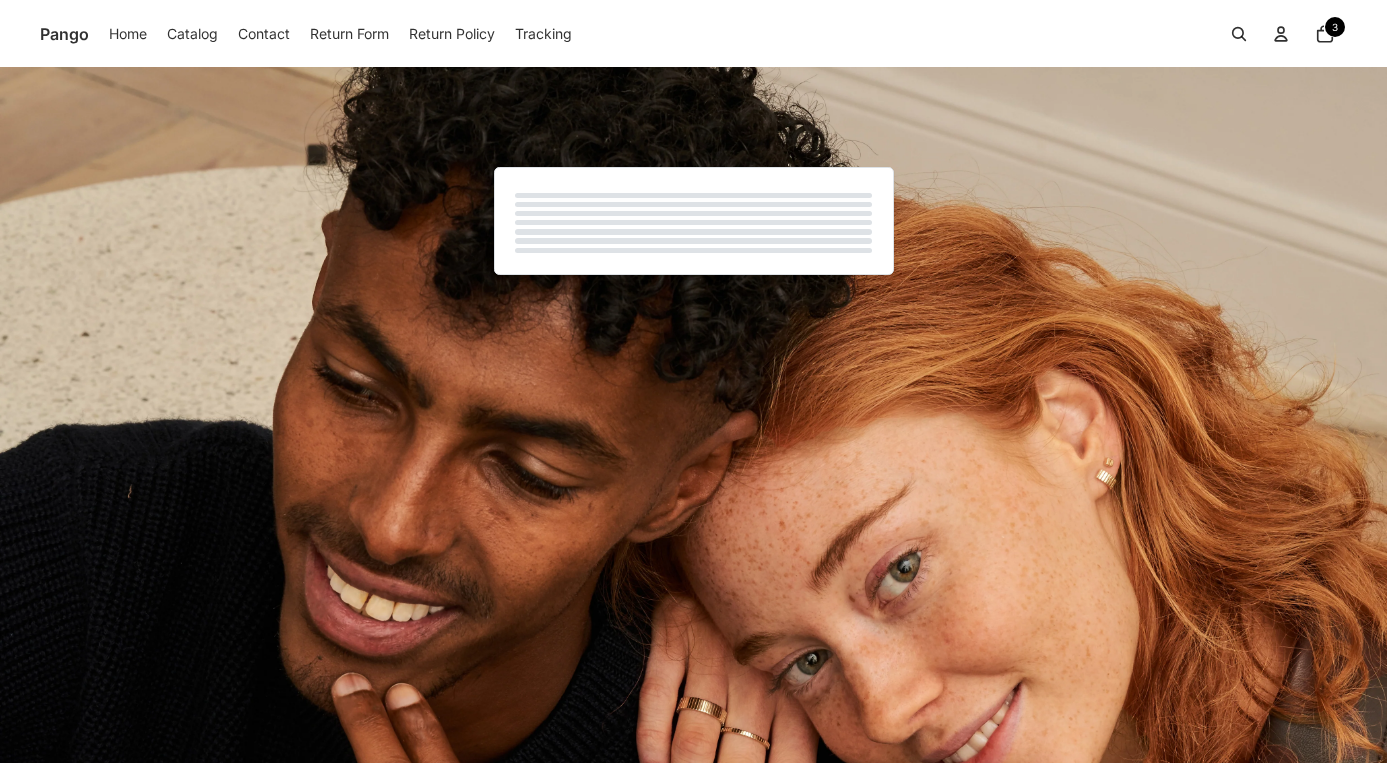 scroll, scrollTop: 0, scrollLeft: 0, axis: both 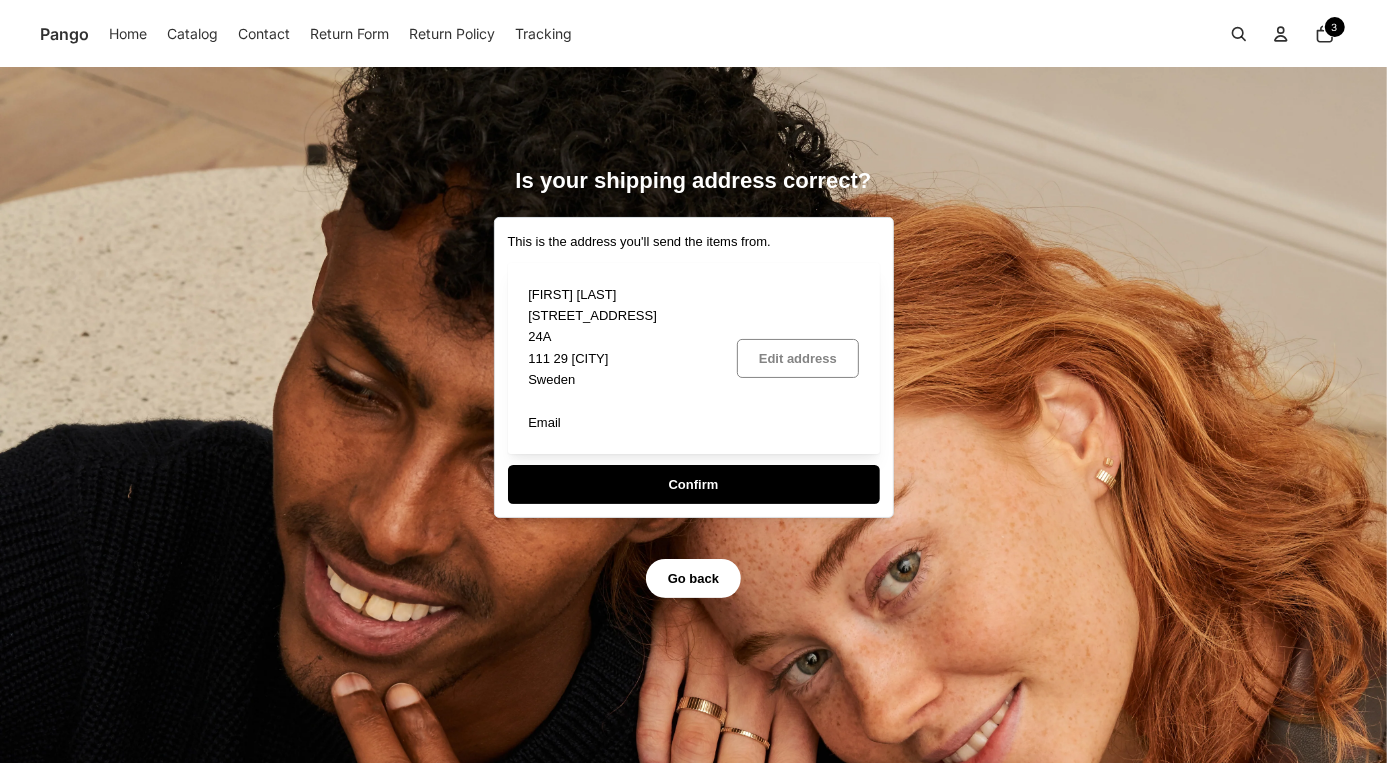 click on "Go back" at bounding box center (693, 578) 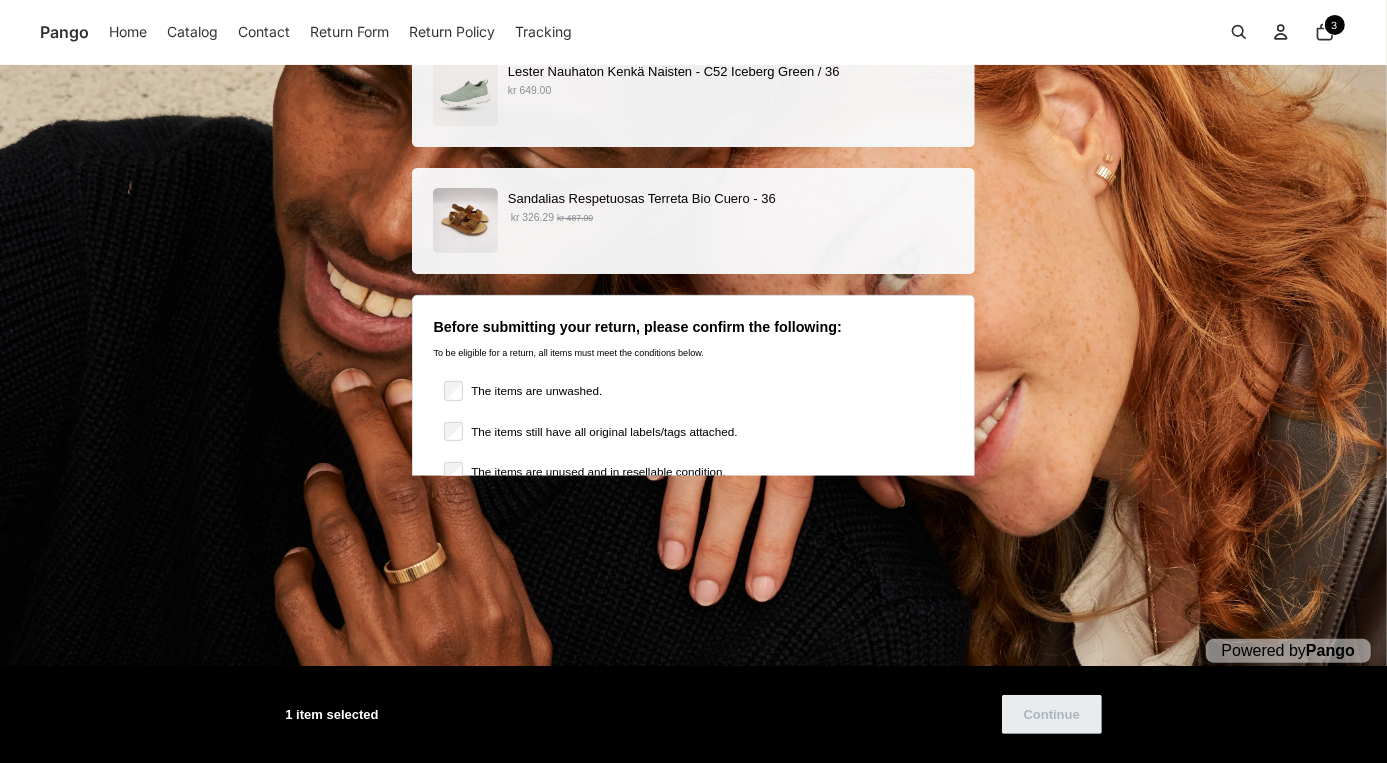 scroll, scrollTop: 0, scrollLeft: 0, axis: both 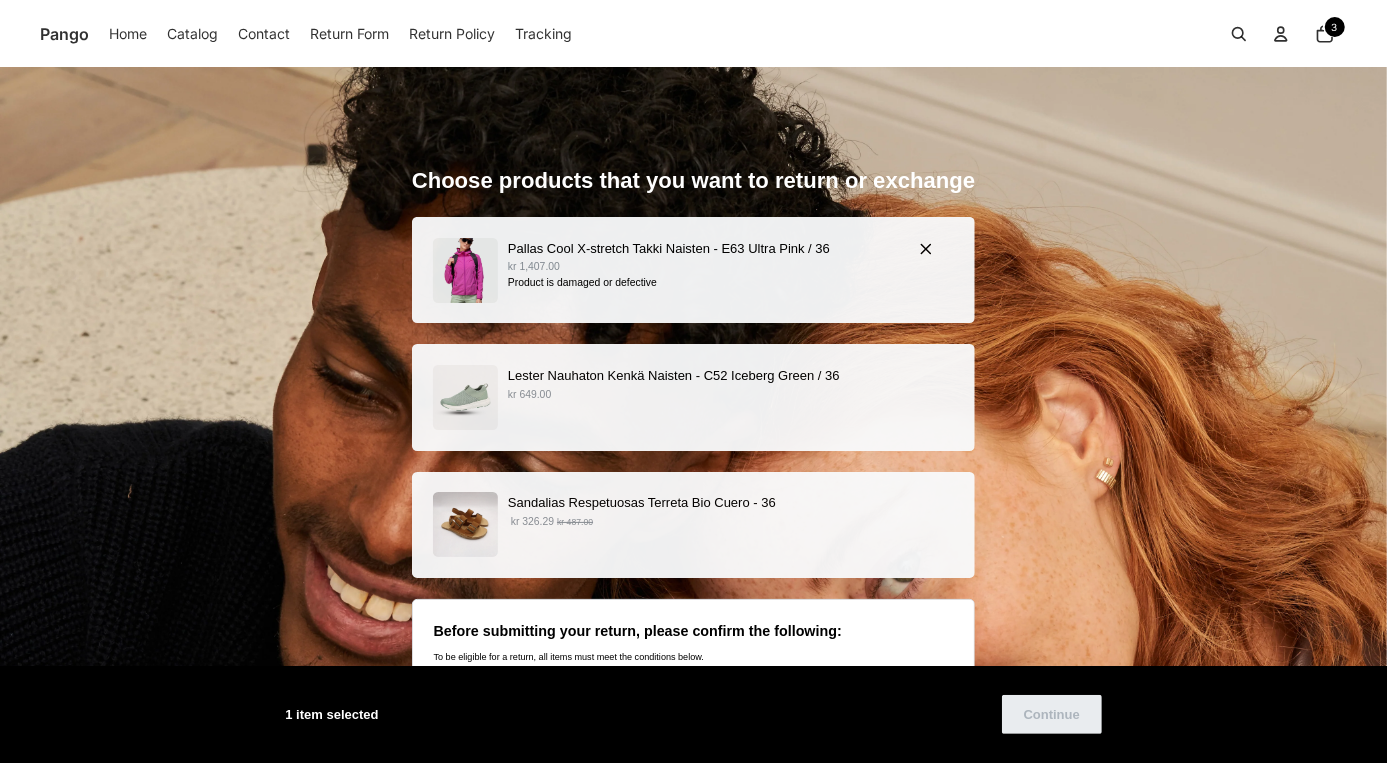 click at bounding box center [929, 249] 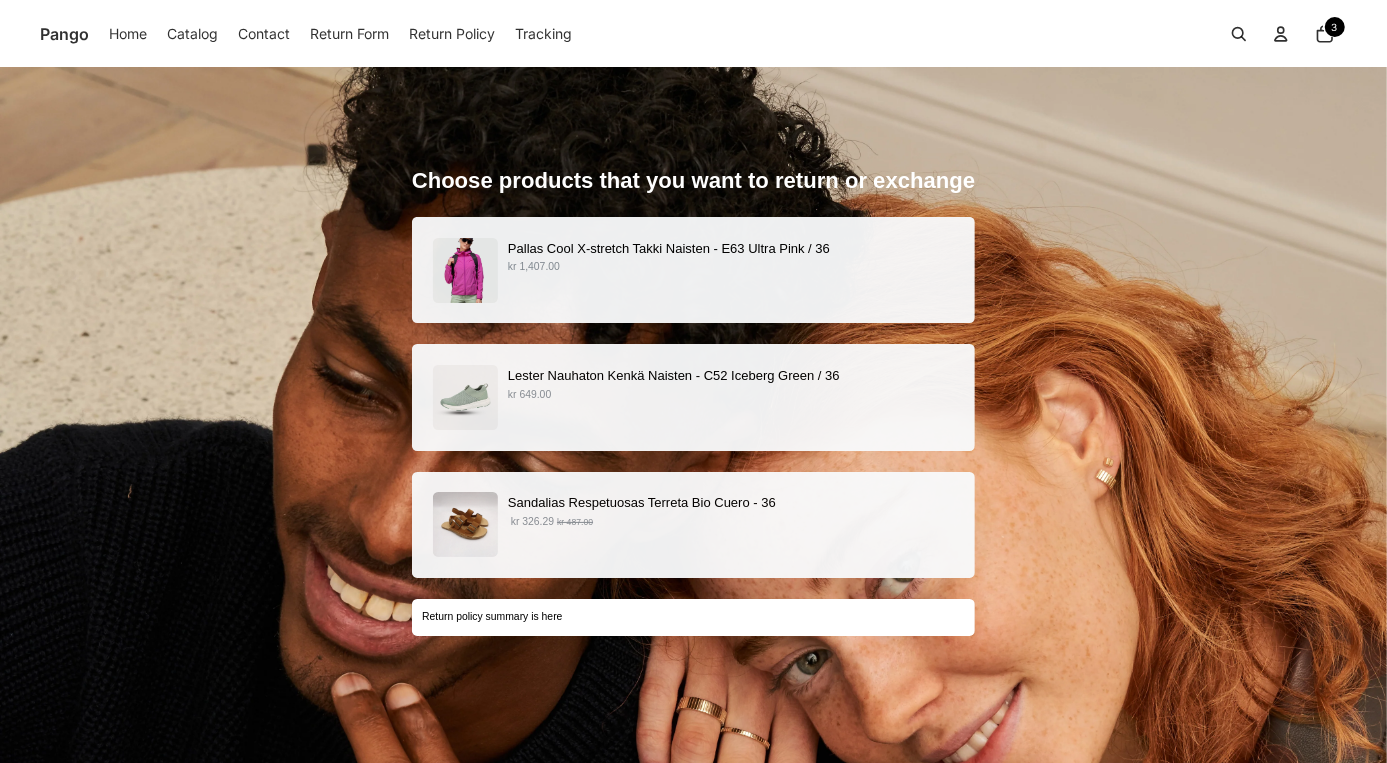 click on "kr 1,407.00" at bounding box center [731, 267] 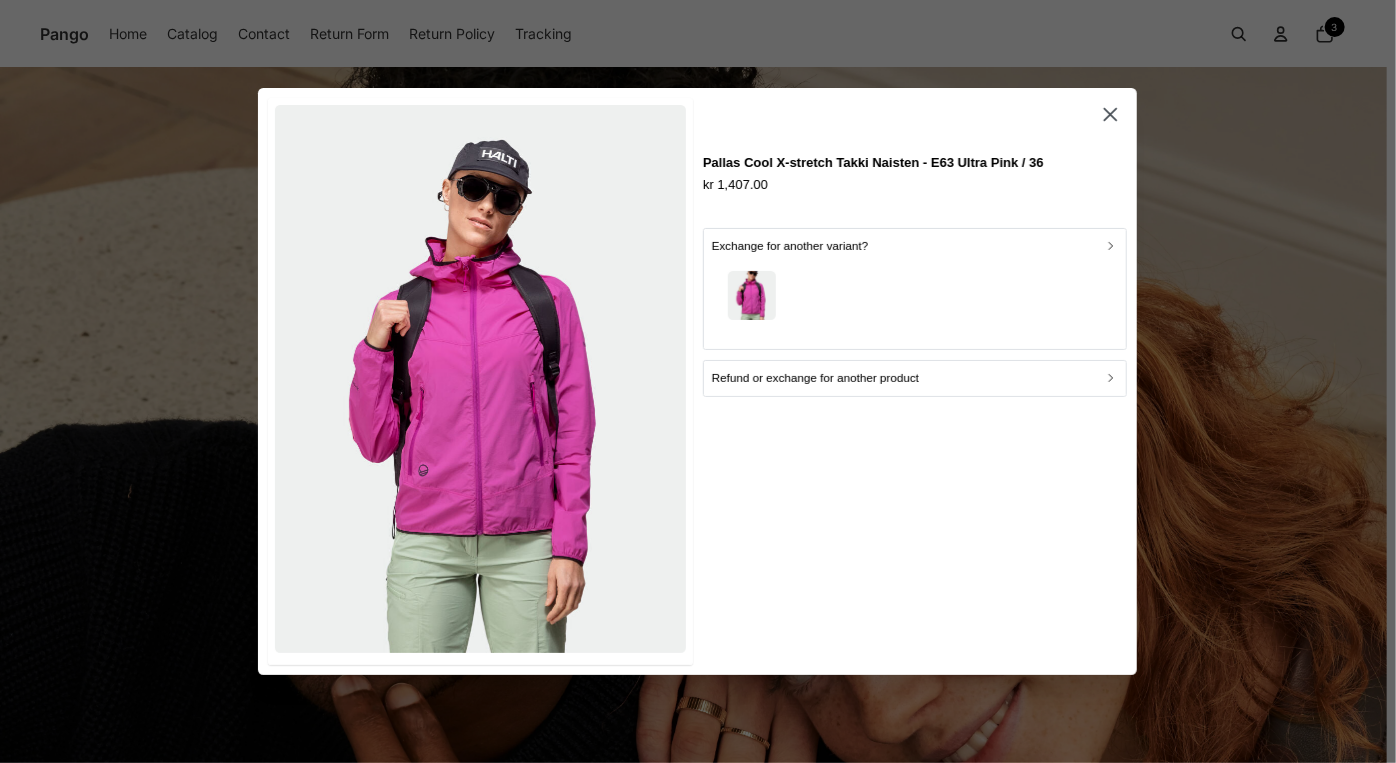 click at bounding box center (915, 298) 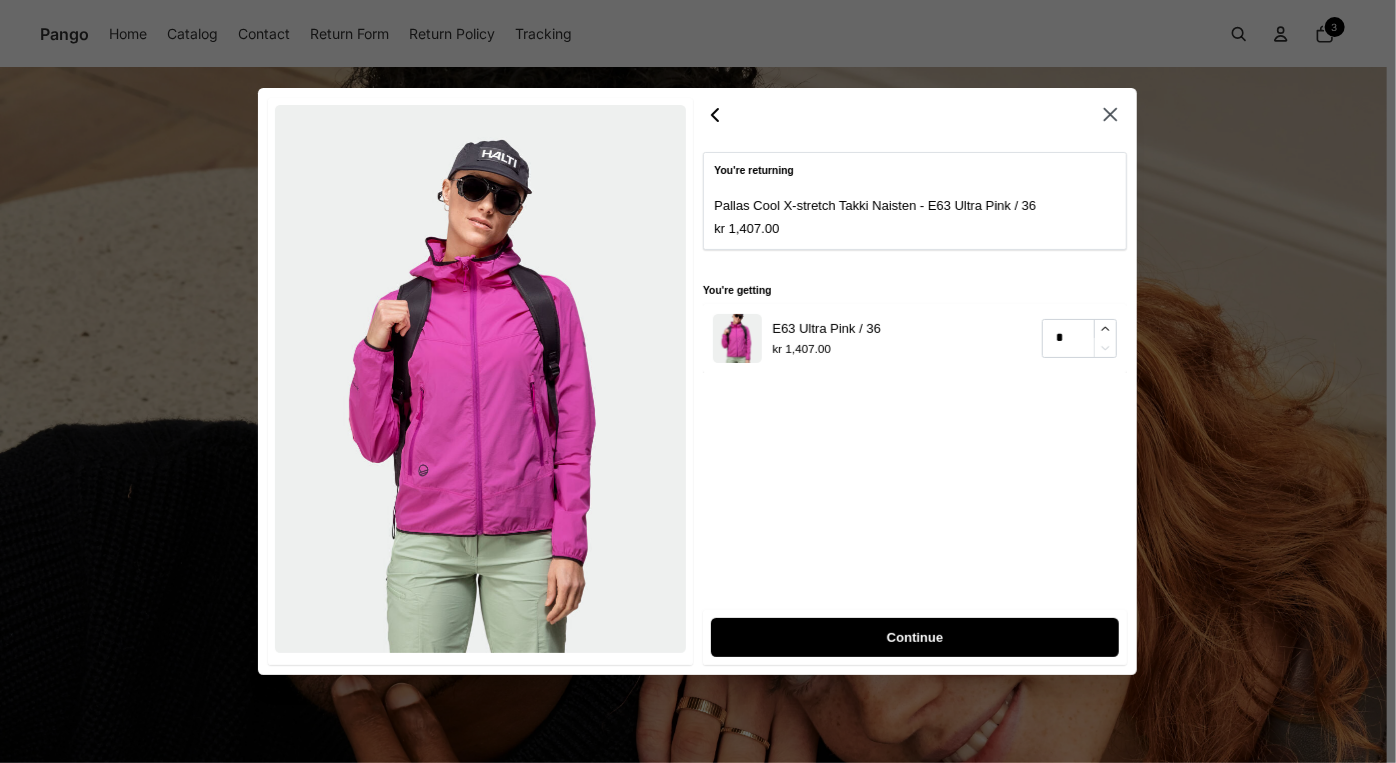 click 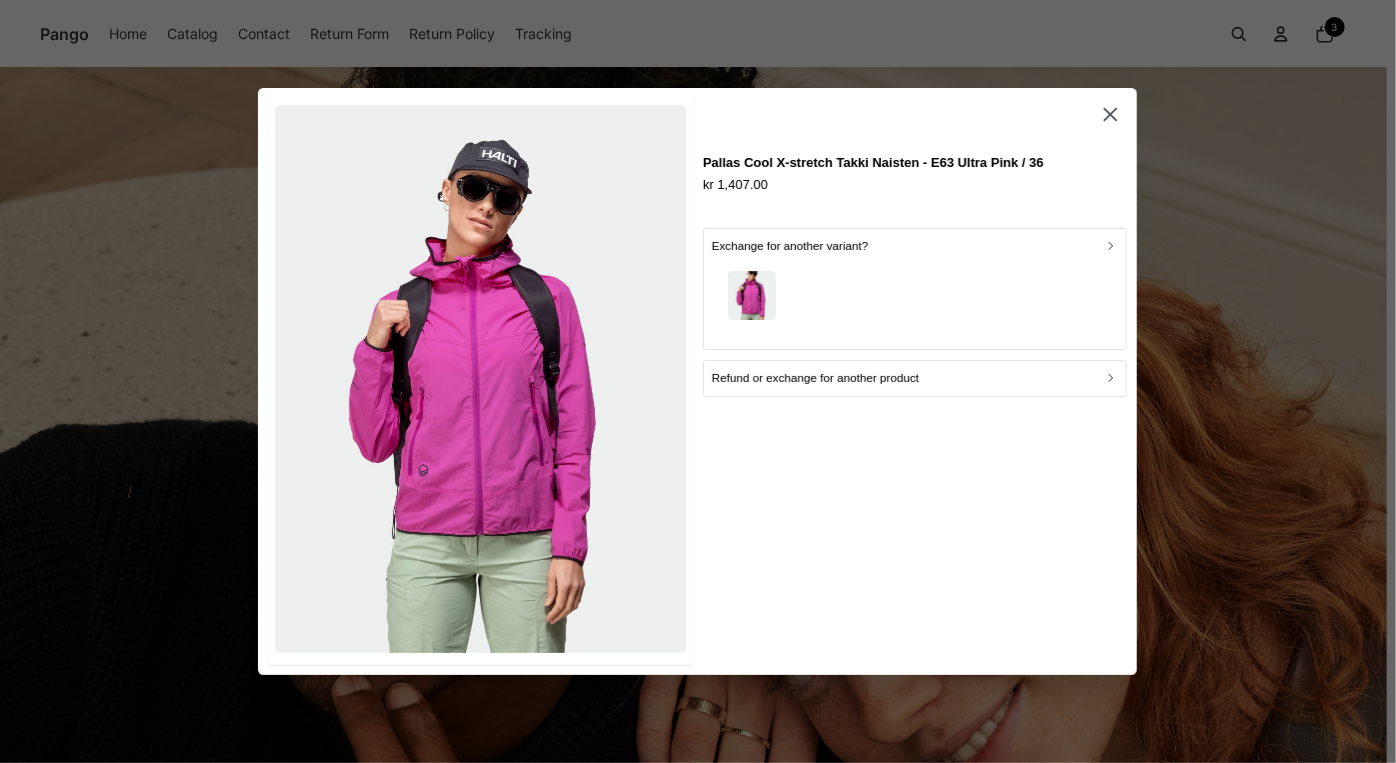 click 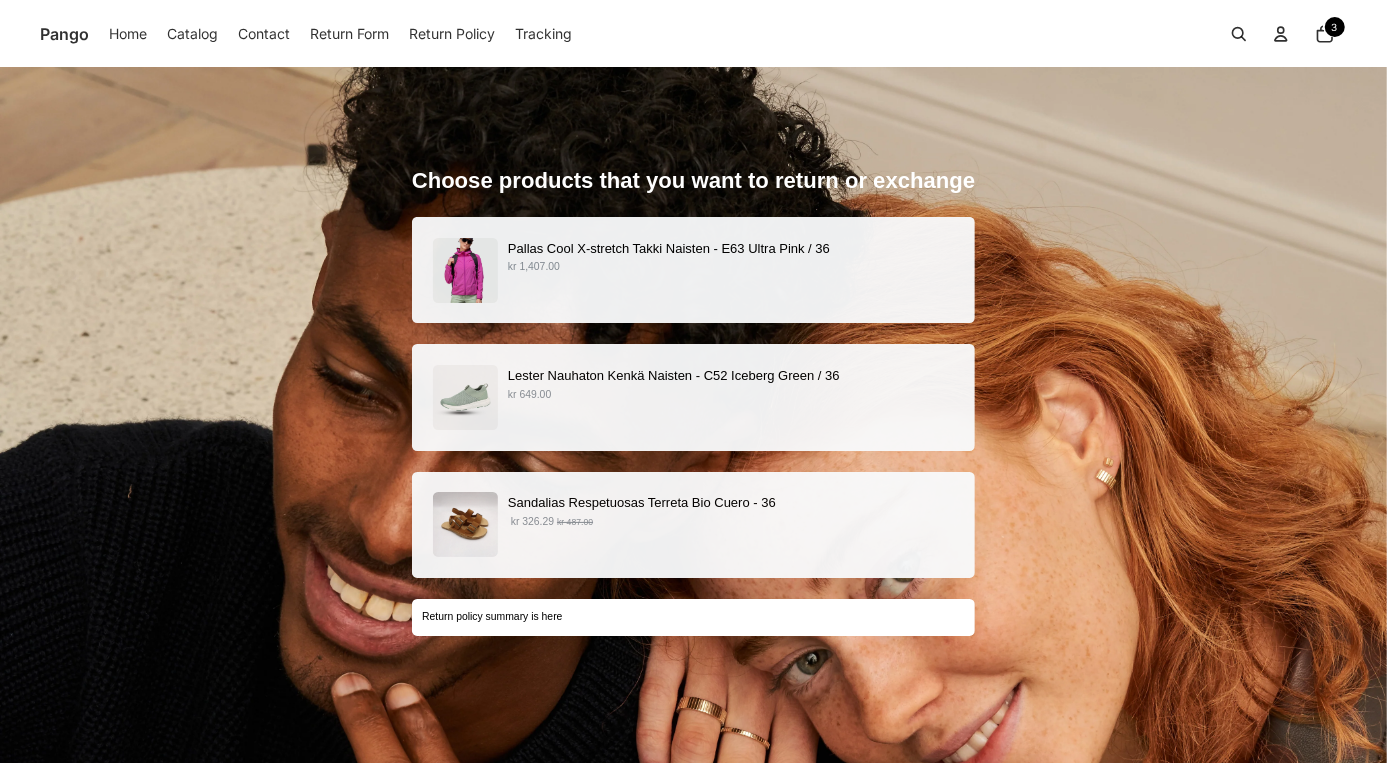 click on "kr 649.00" at bounding box center (731, 395) 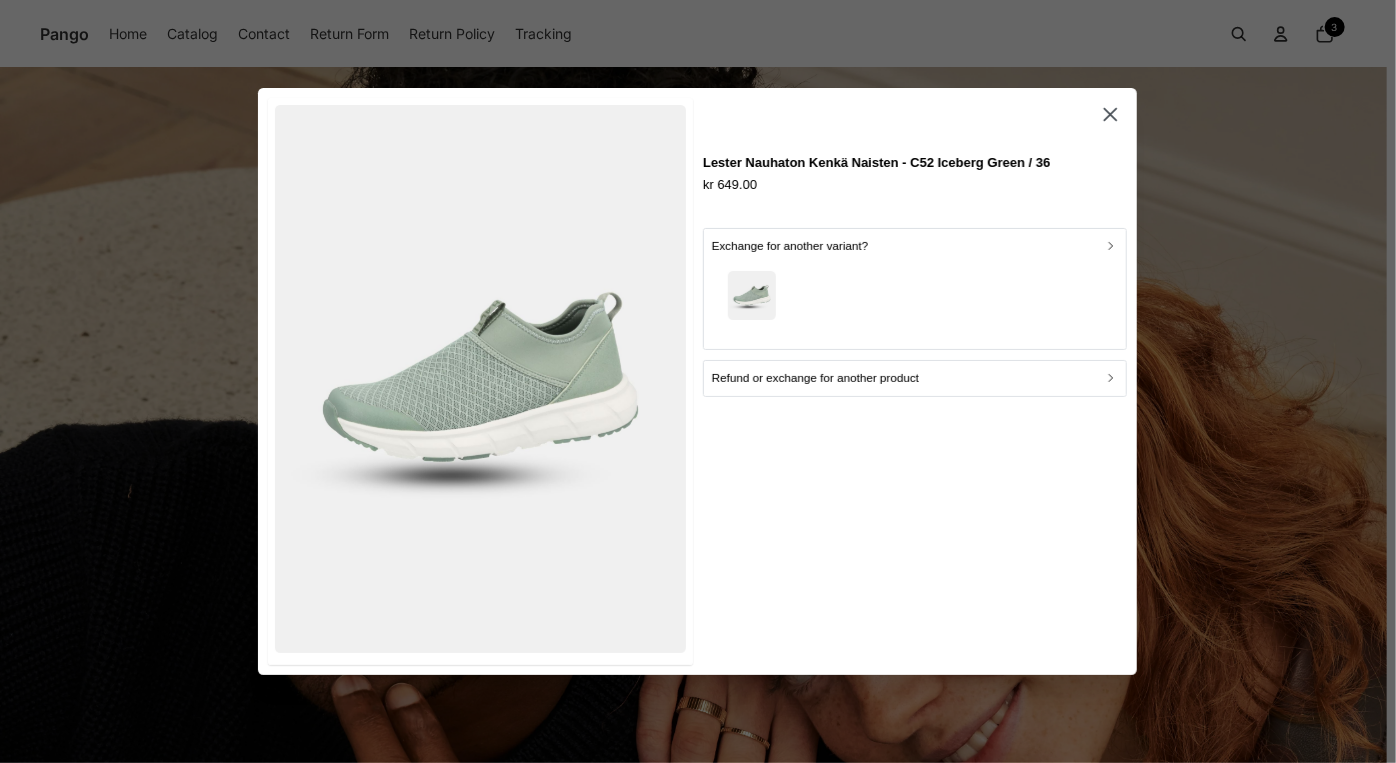 click at bounding box center [915, 298] 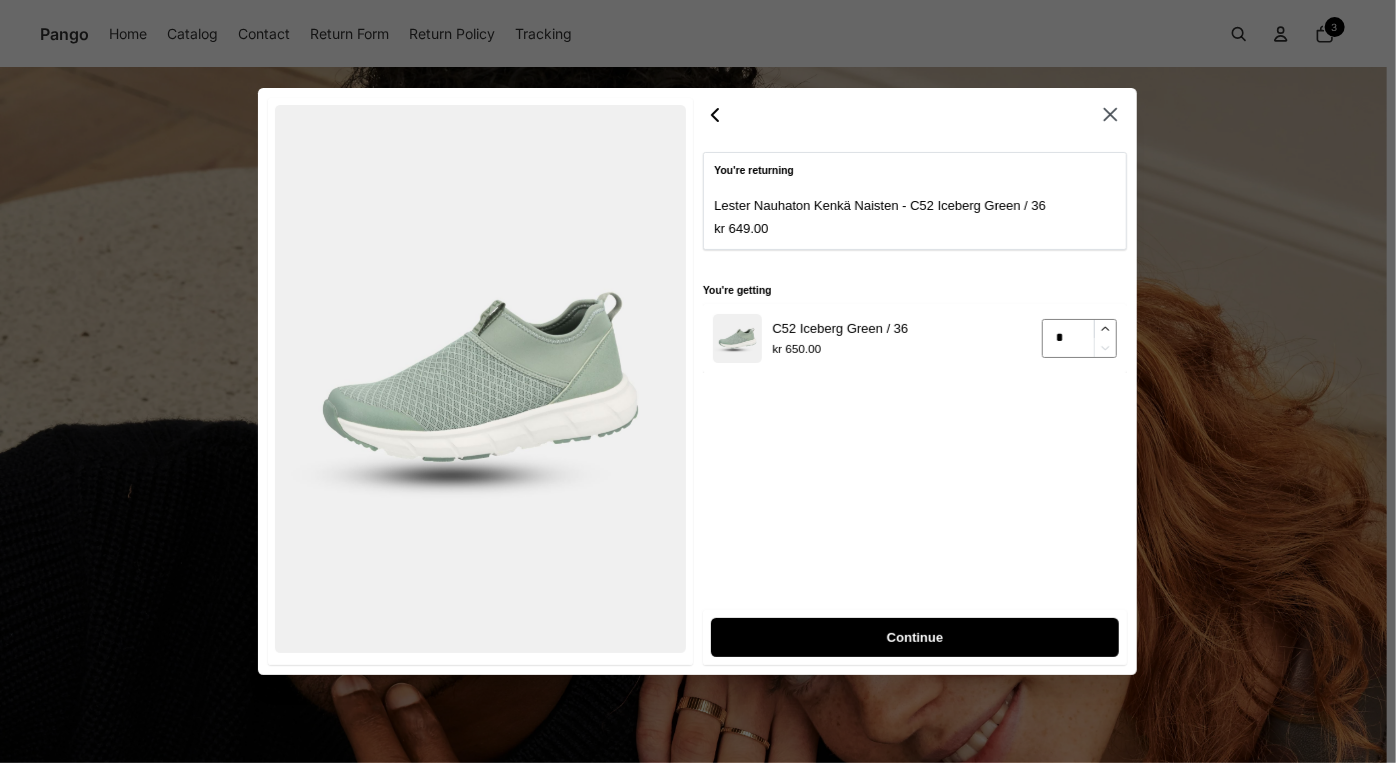 type on "*" 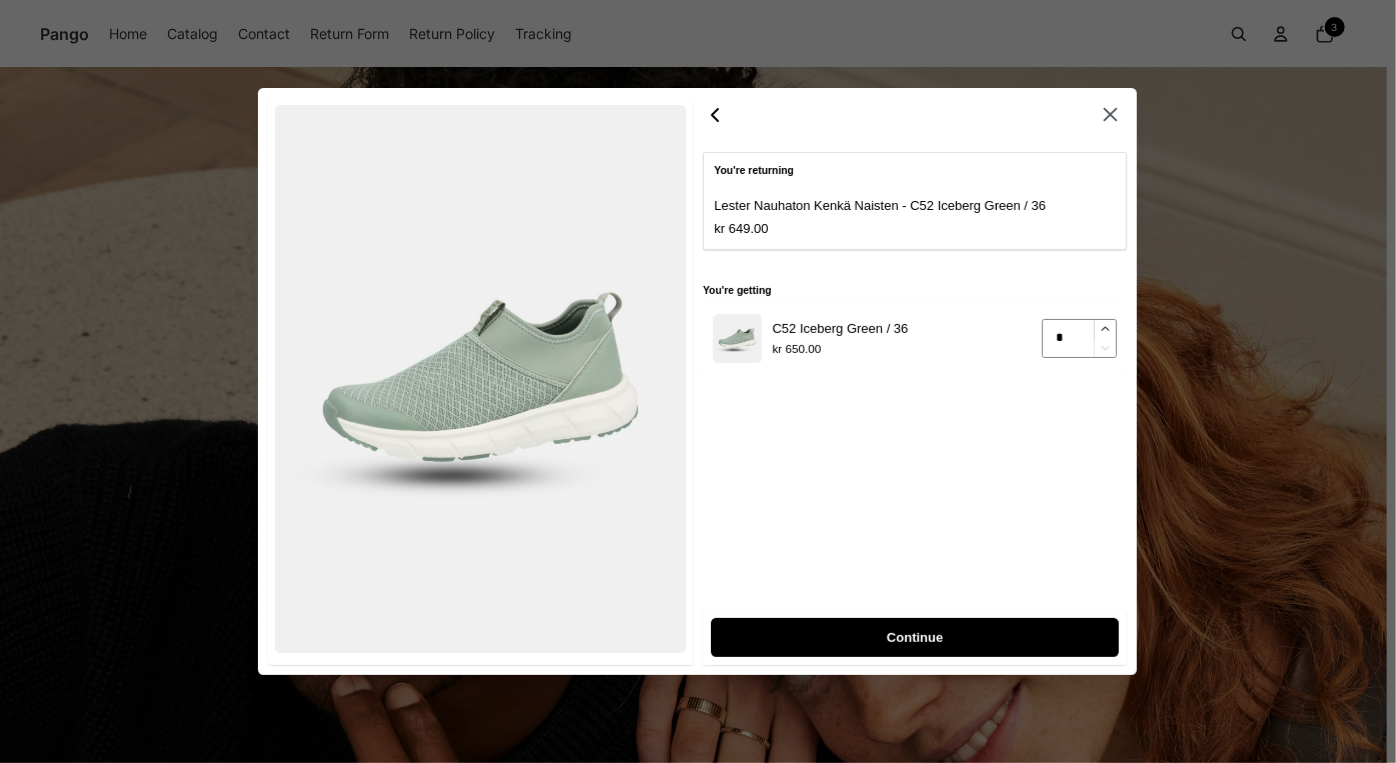 click 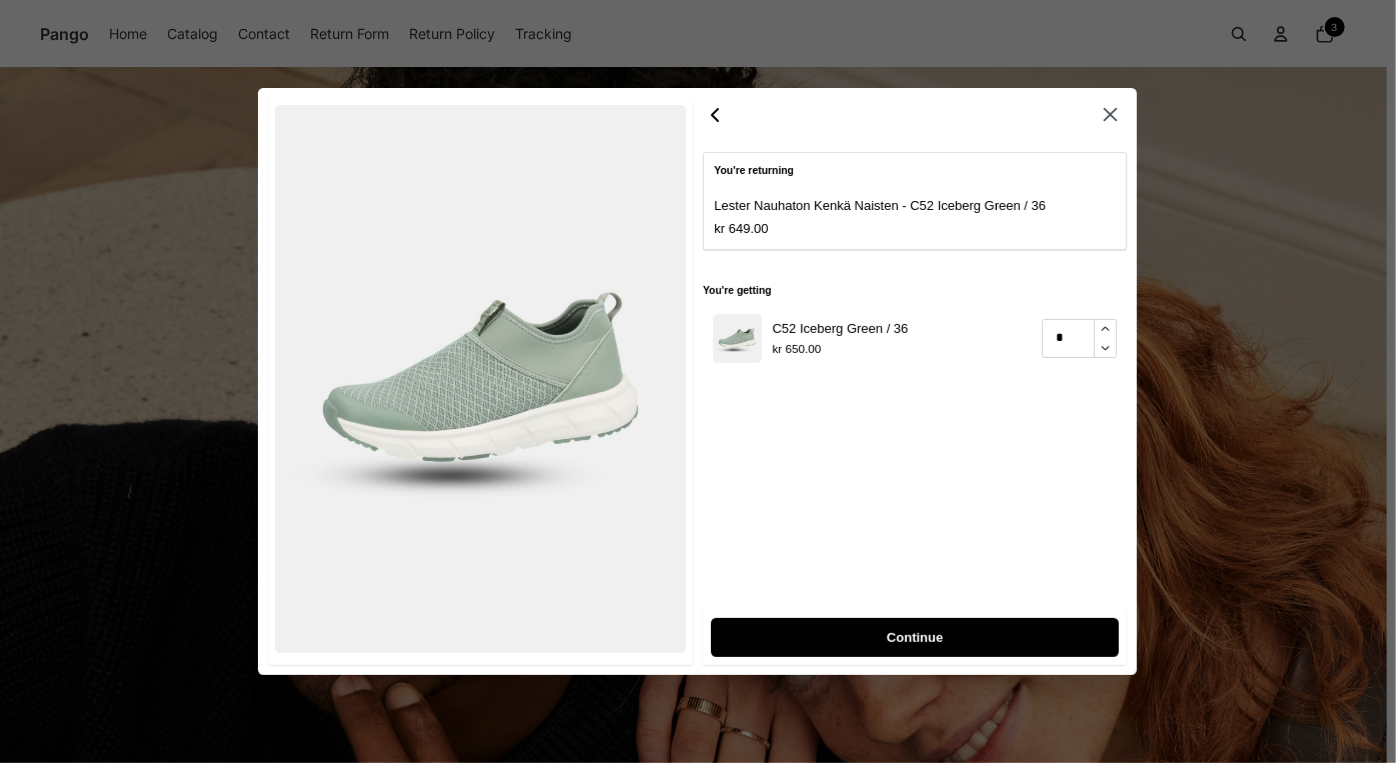 click on "Continue" at bounding box center (915, 637) 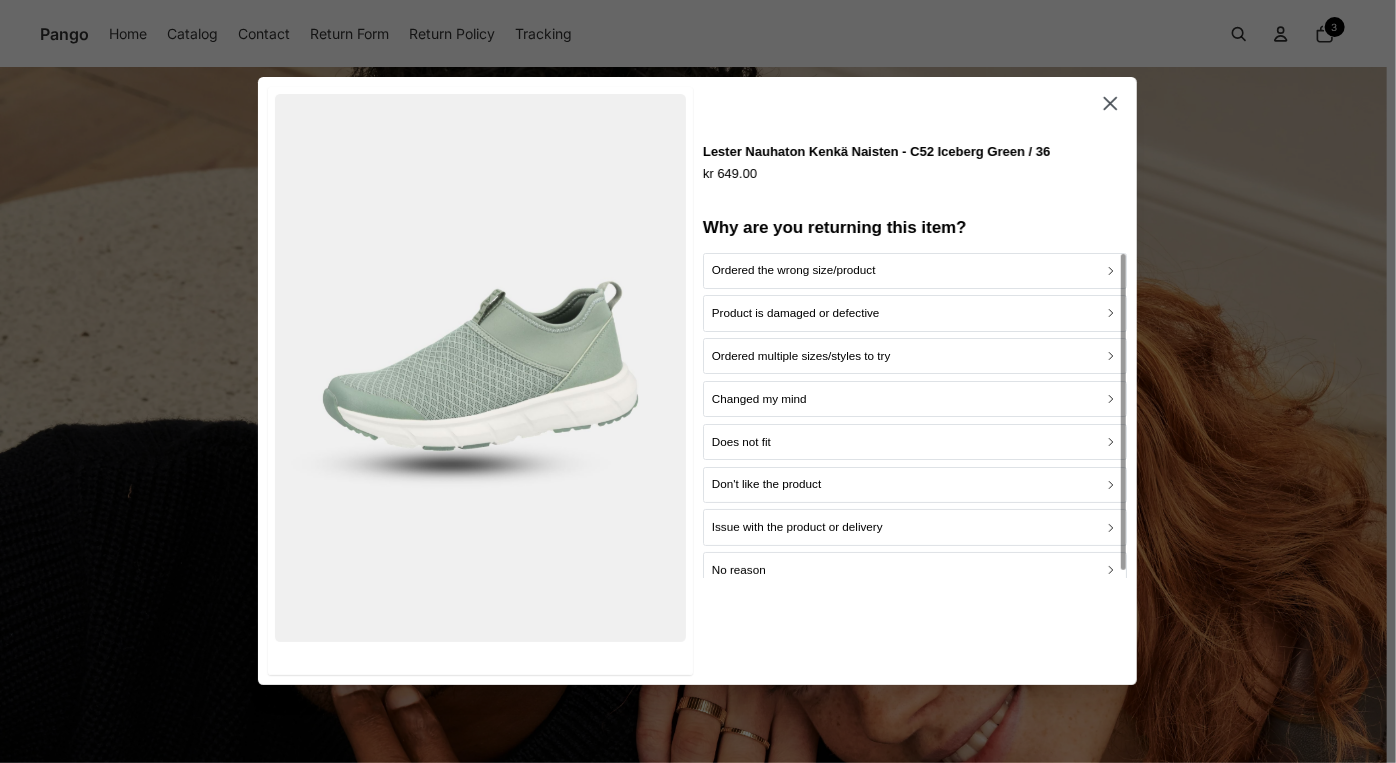 click on "Product is damaged or defective" at bounding box center [915, 313] 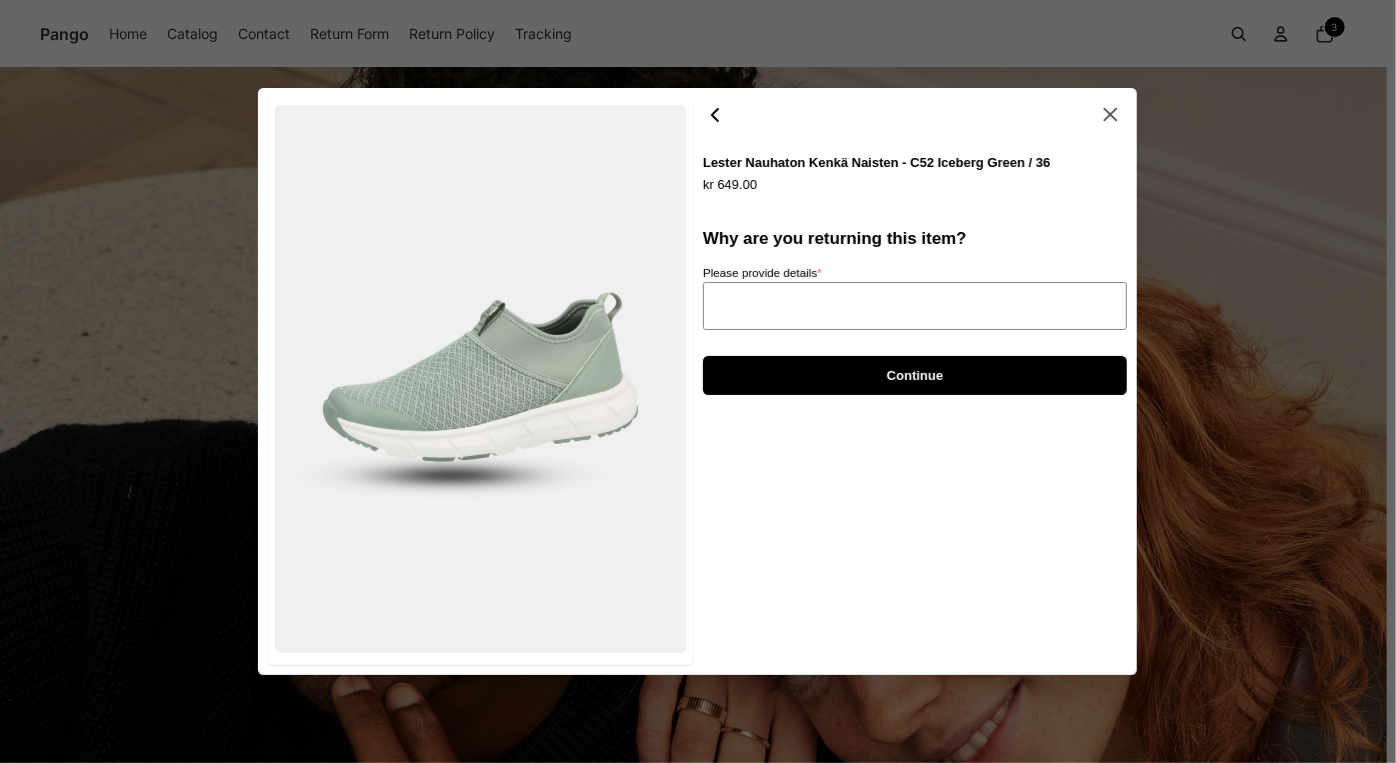click on "Please provide details *" at bounding box center (915, 306) 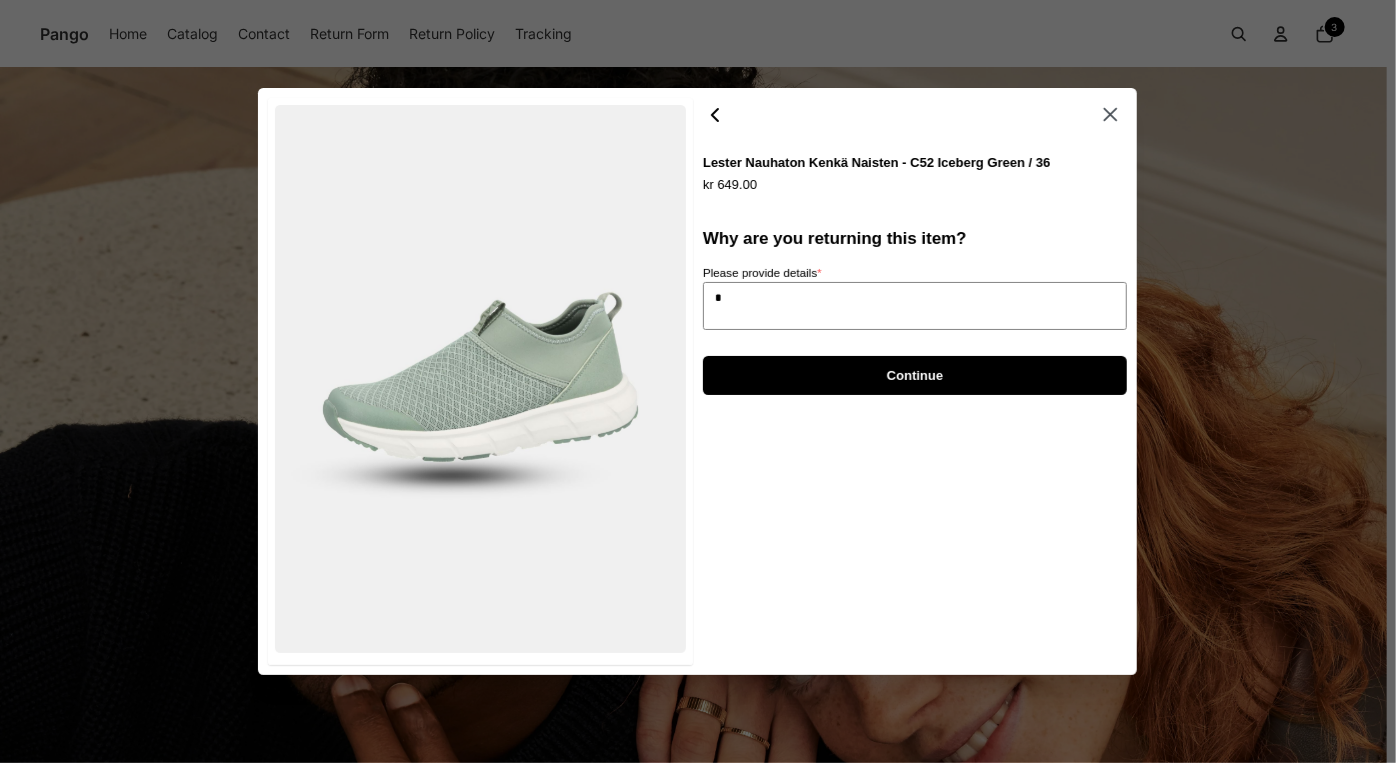 type on "*" 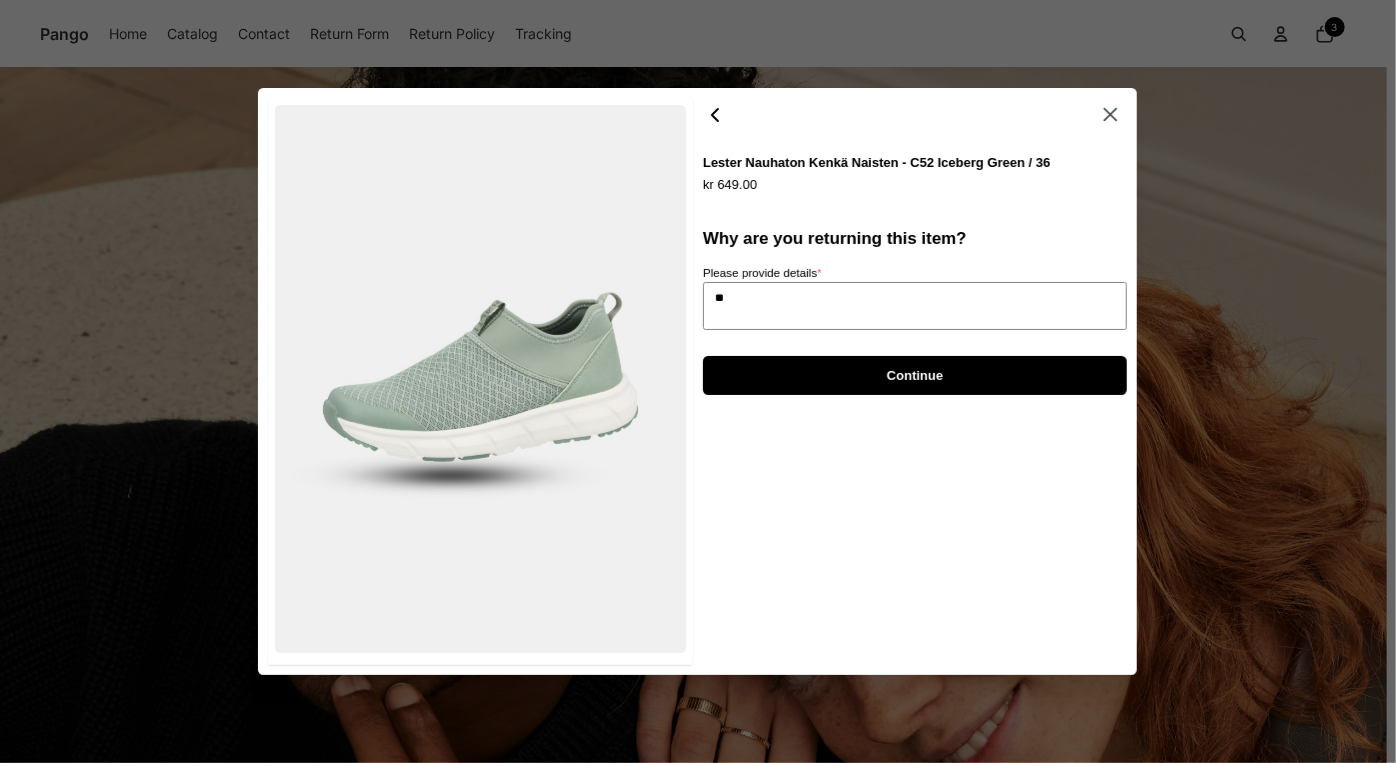 type on "*" 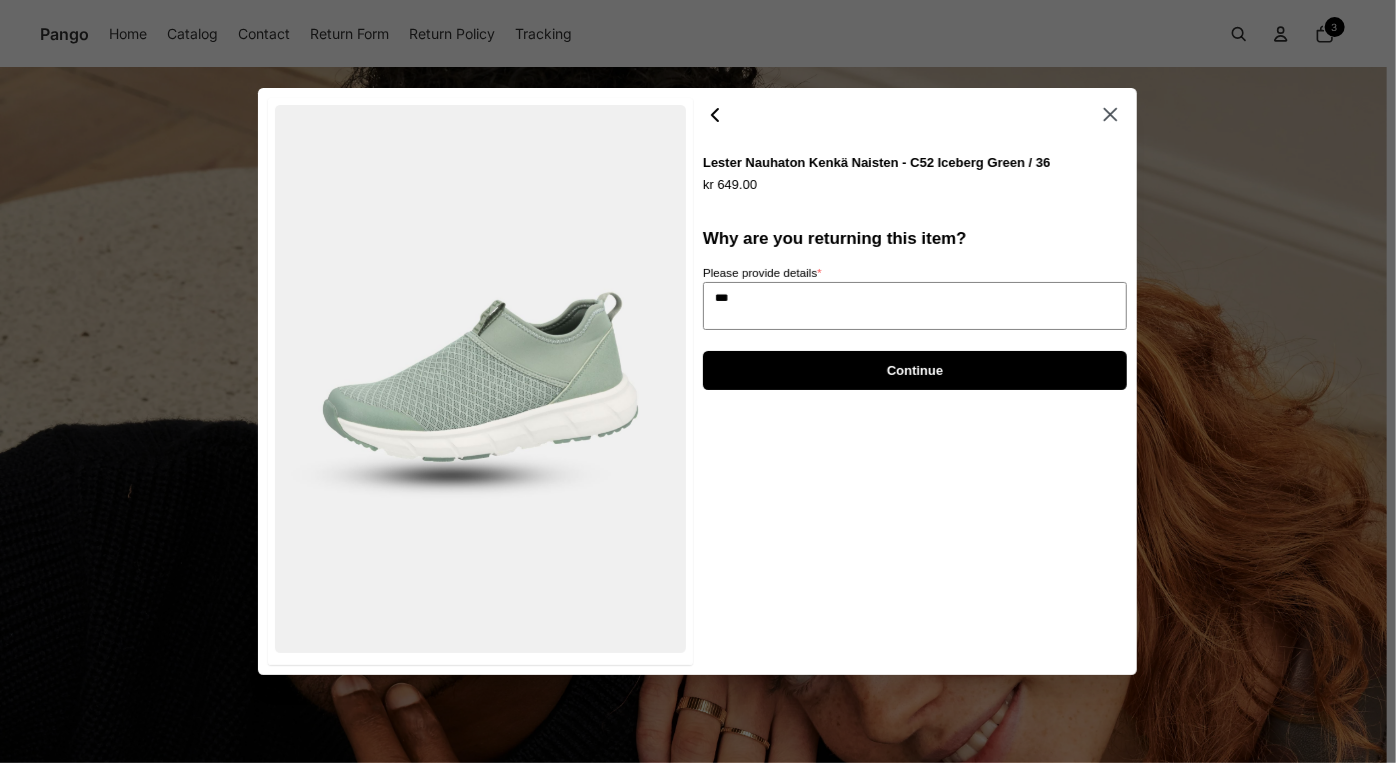 type on "***" 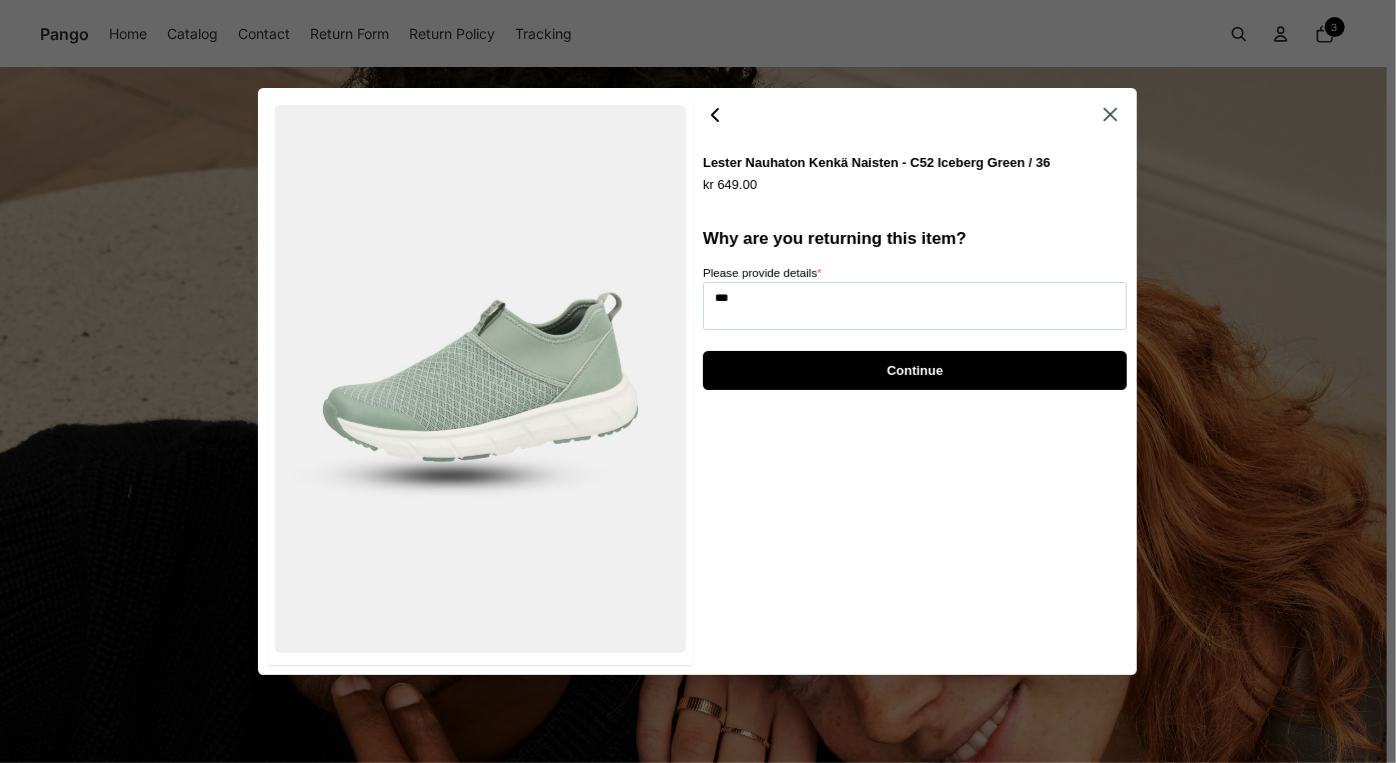 click on "Continue" at bounding box center (915, 370) 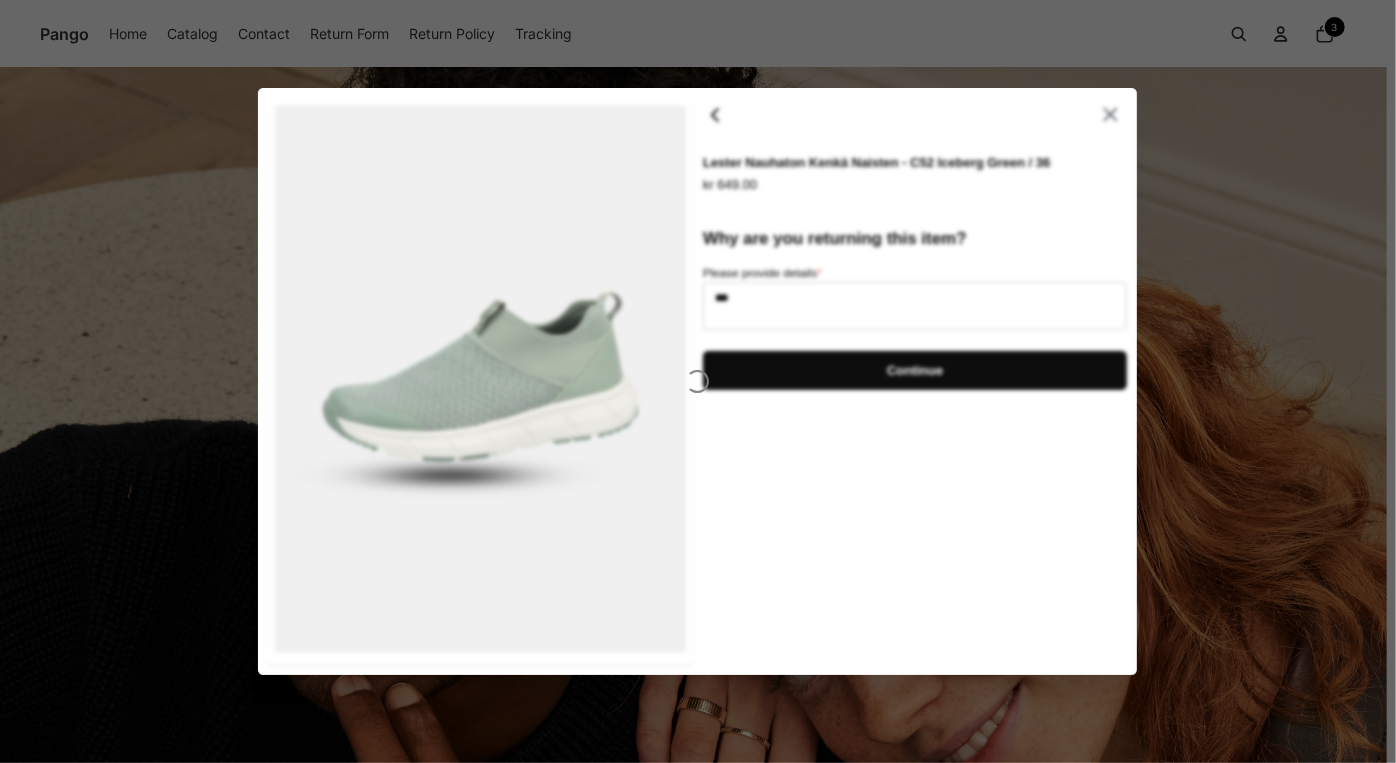 type on "*" 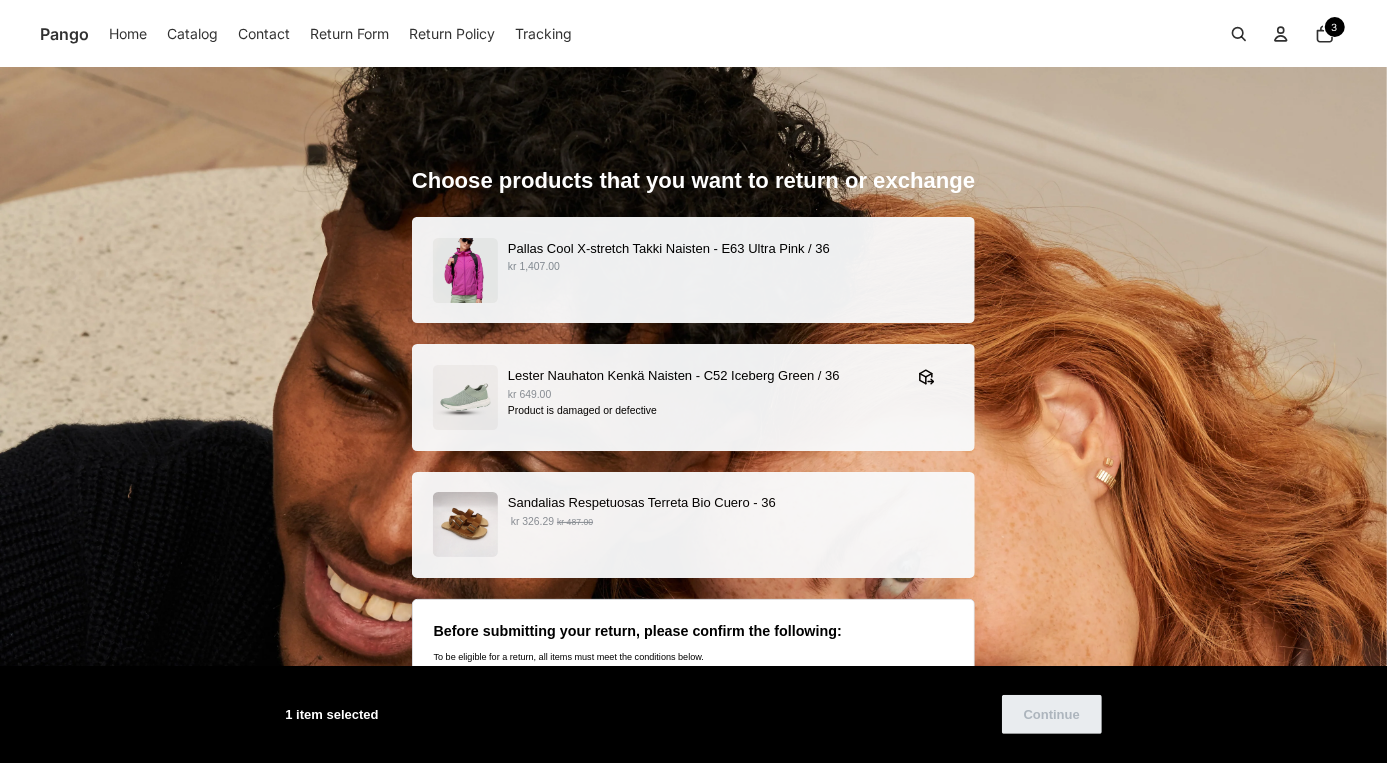 click on "Sandalias Respetuosas Terreta Bio Cuero - 36 kr 326.29 kr 487.00" at bounding box center (693, 525) 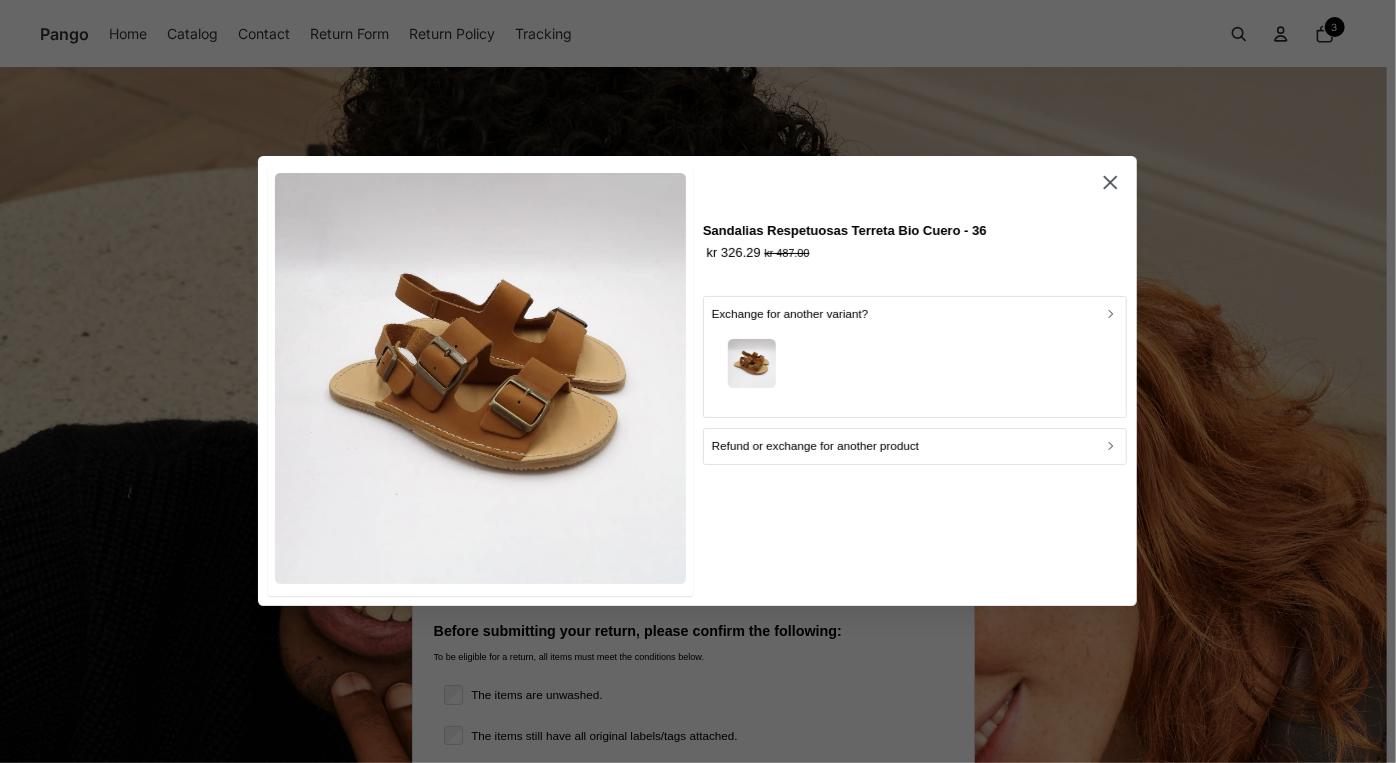 click at bounding box center [915, 367] 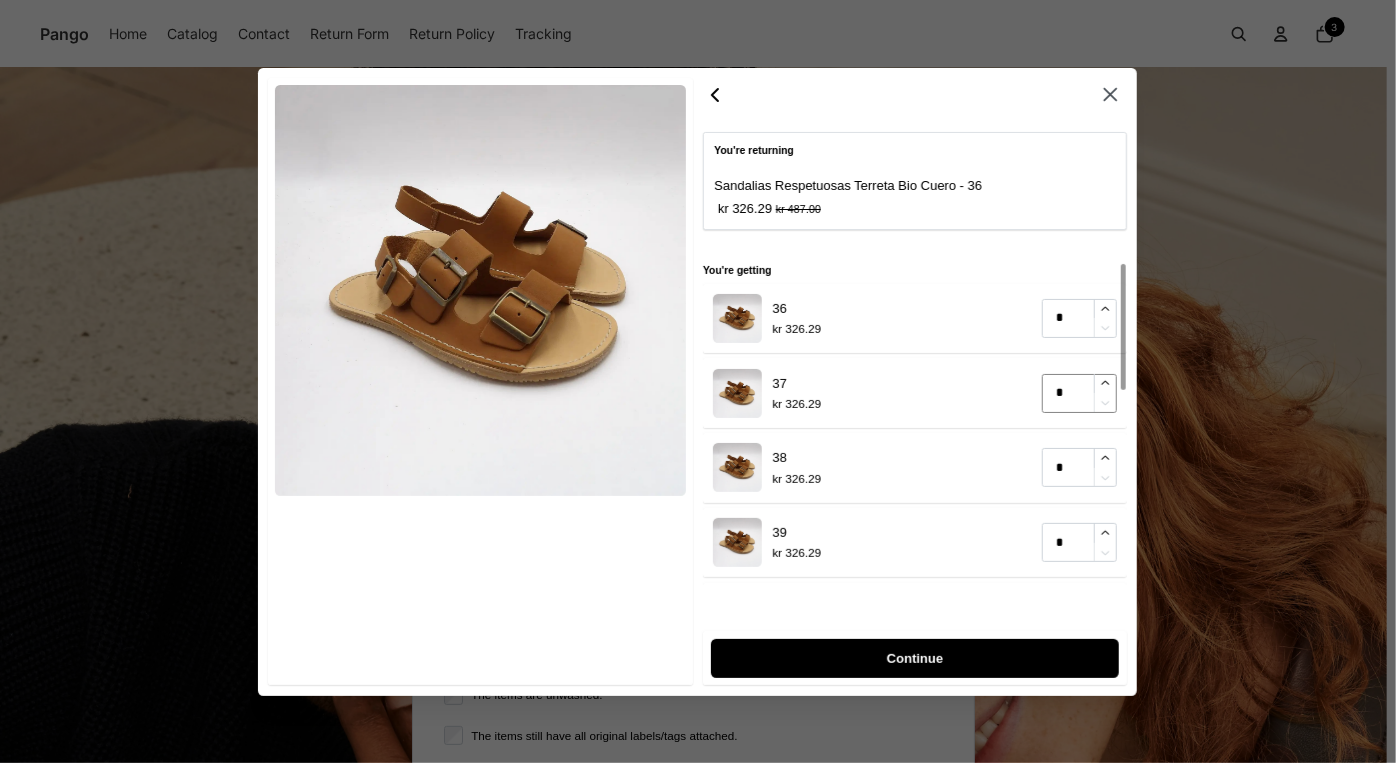 type on "*" 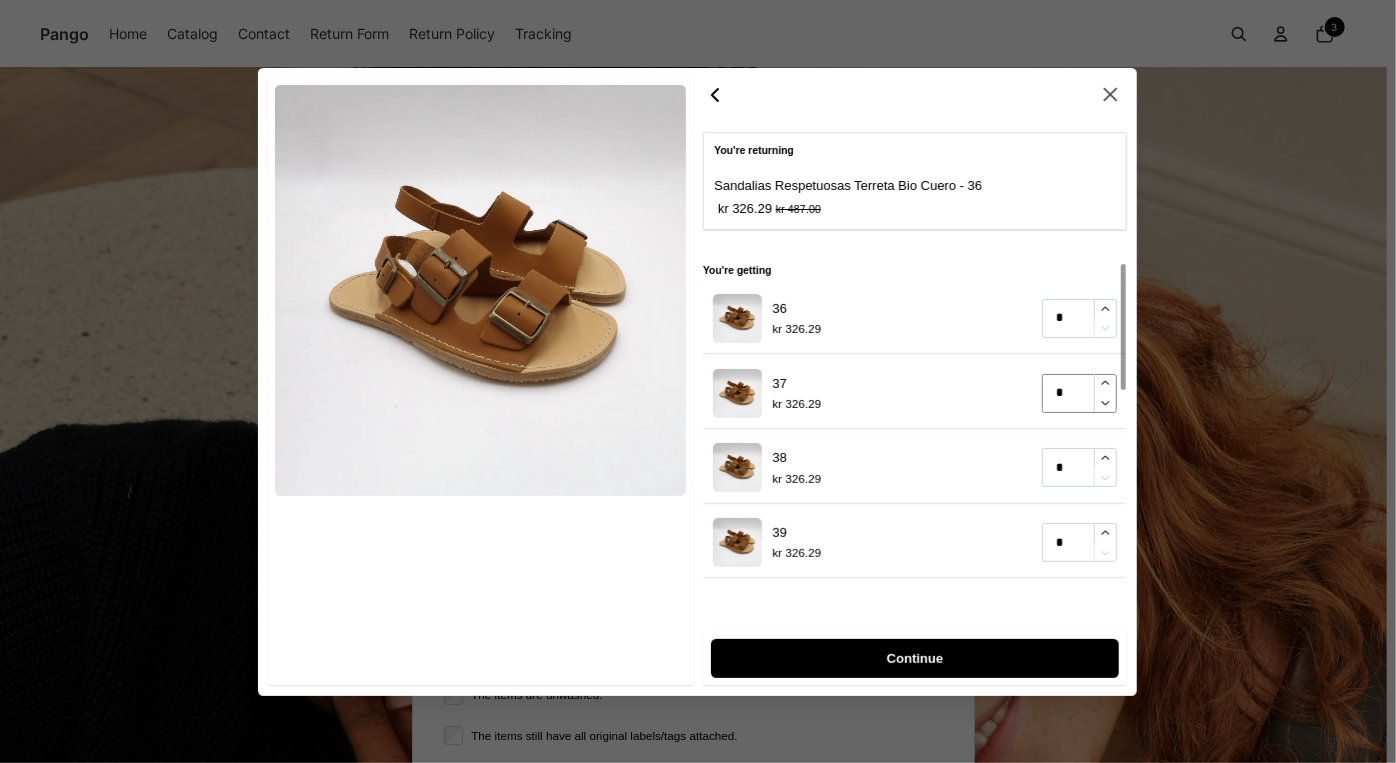 click 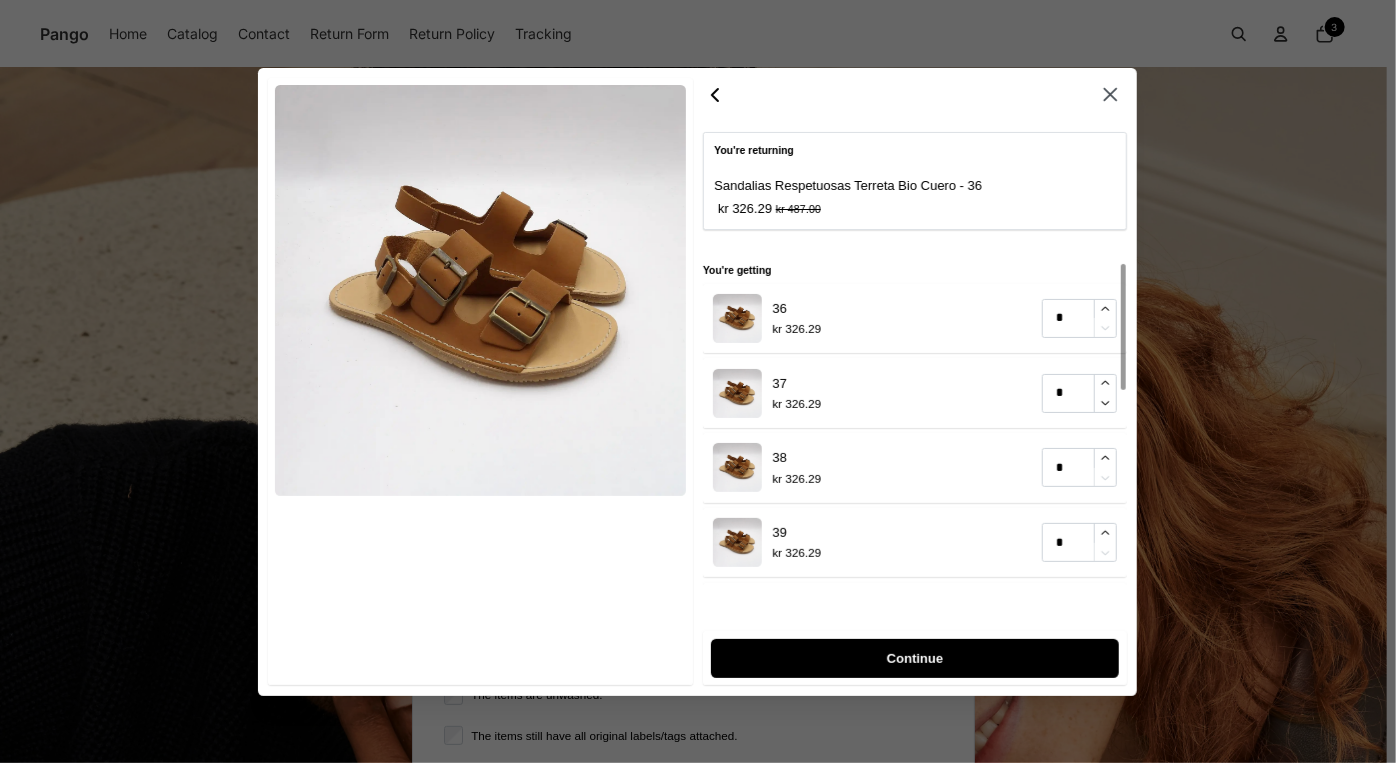 click 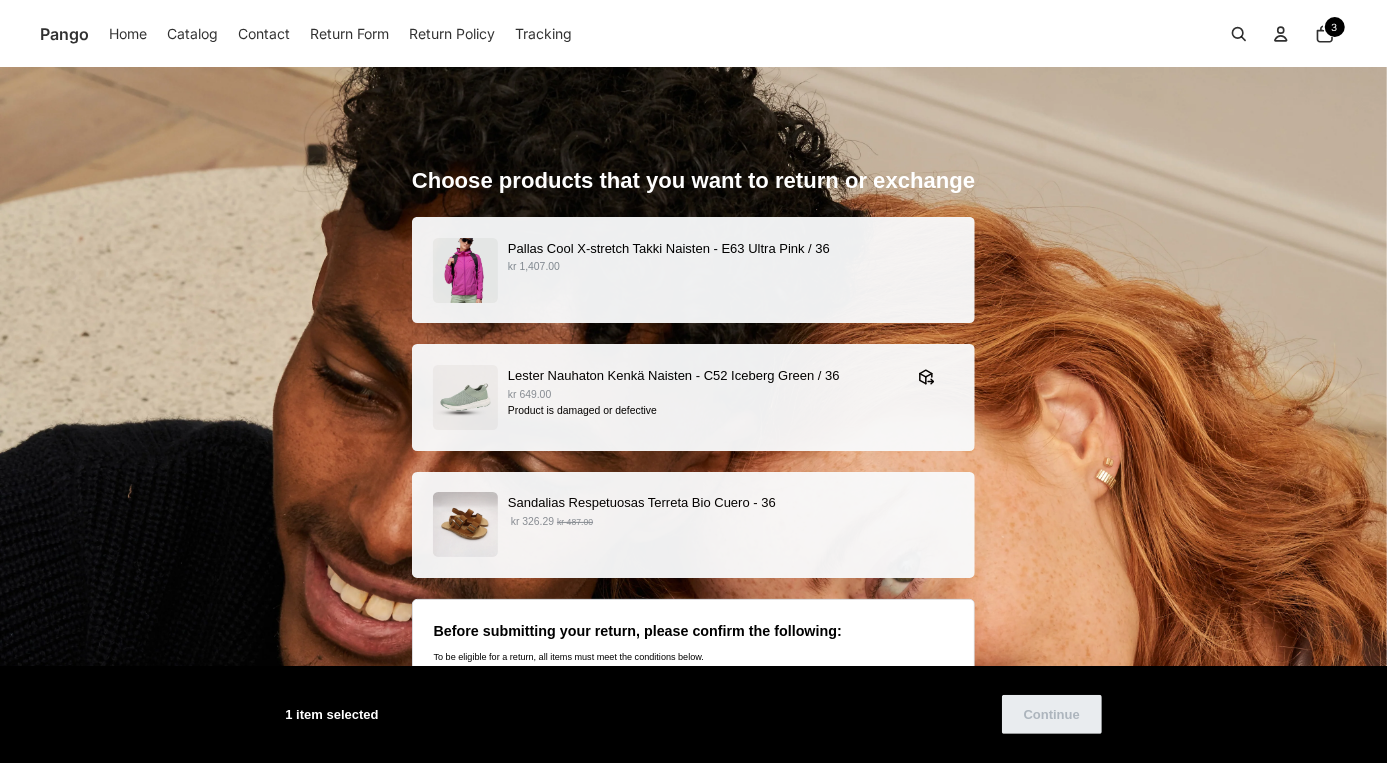scroll, scrollTop: 181, scrollLeft: 0, axis: vertical 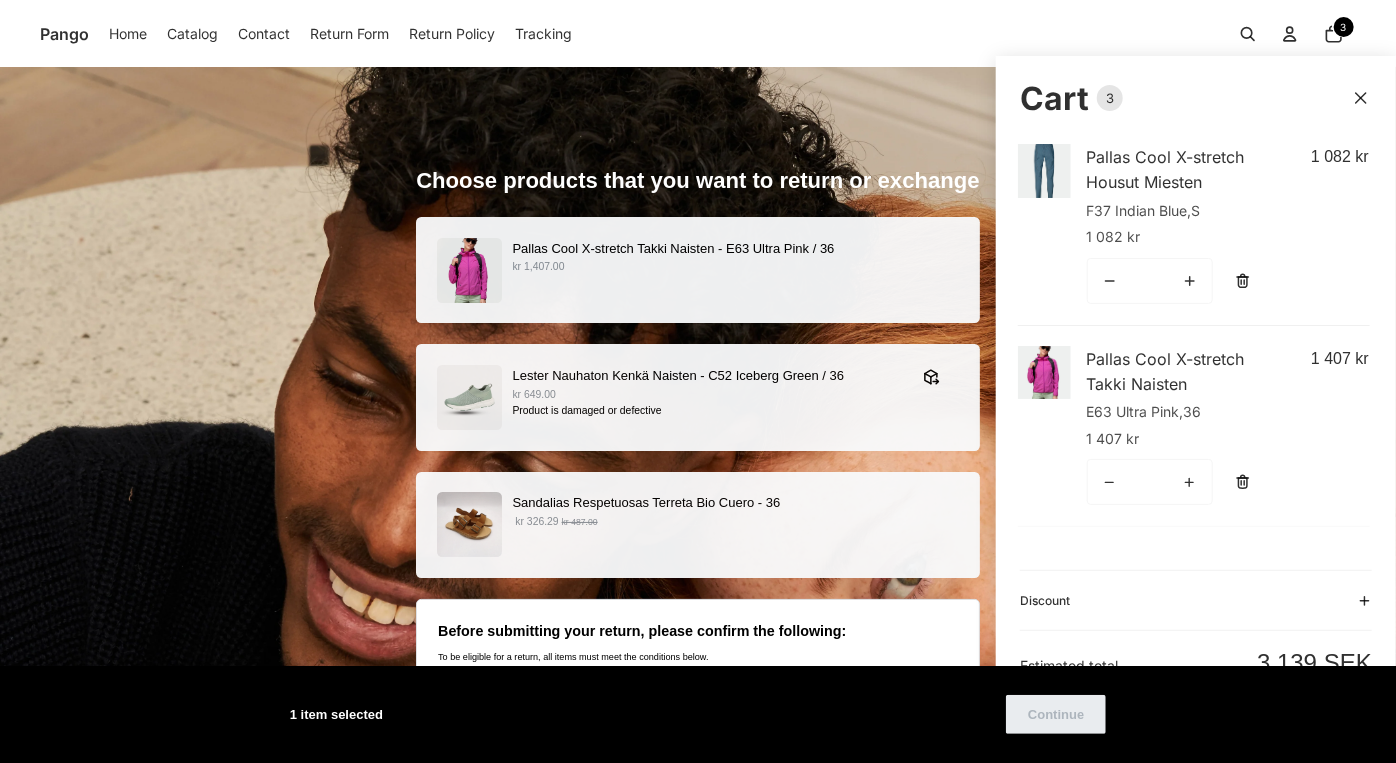 drag, startPoint x: 1236, startPoint y: 431, endPoint x: 1240, endPoint y: 412, distance: 19.416489 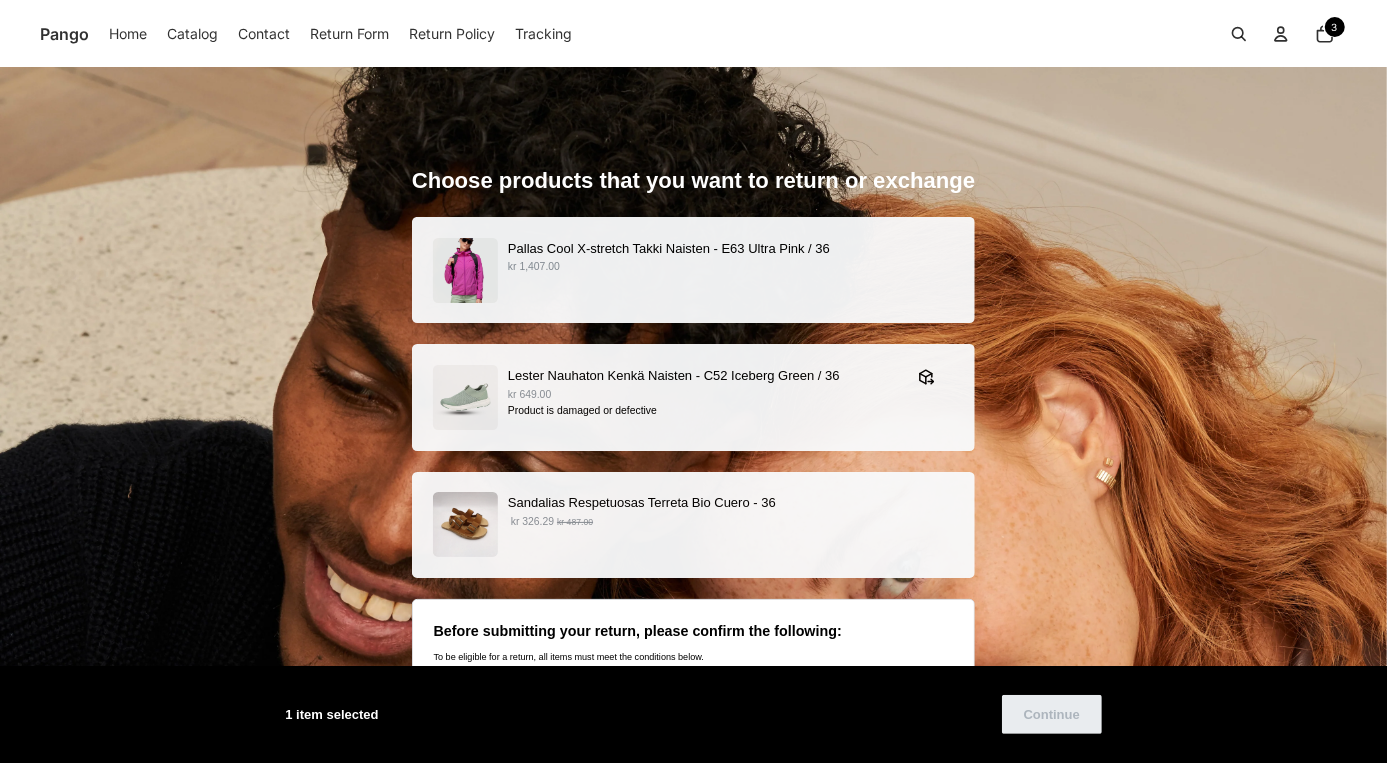 click on "Total items in cart: 3
3" 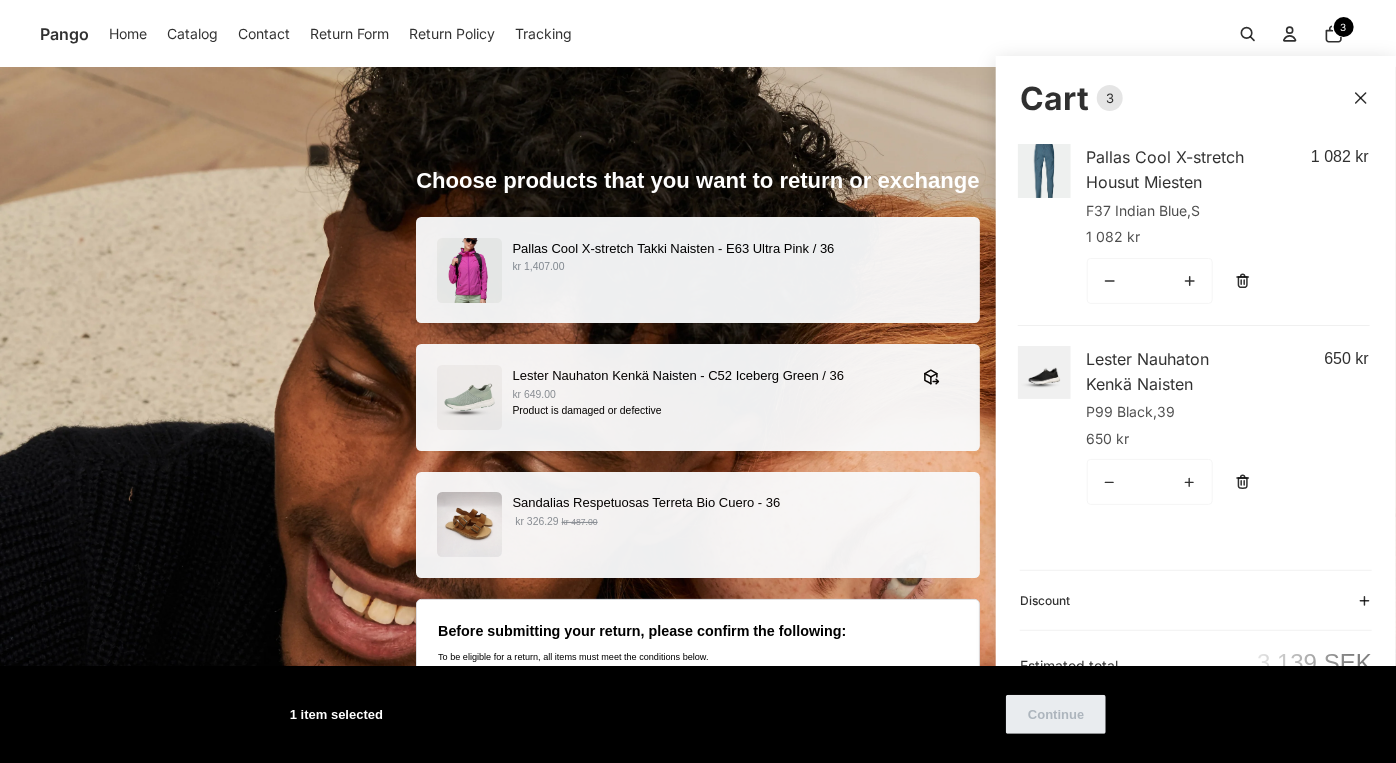 click on "Cart
Total items in cart: 3
3
3
Cart total
3 139 SEK
Product image
Product information
Quantity
Product total
Pallas Cool X-stretch Housut Miesten
Color:
F37 Indian Blue,
Koko:" 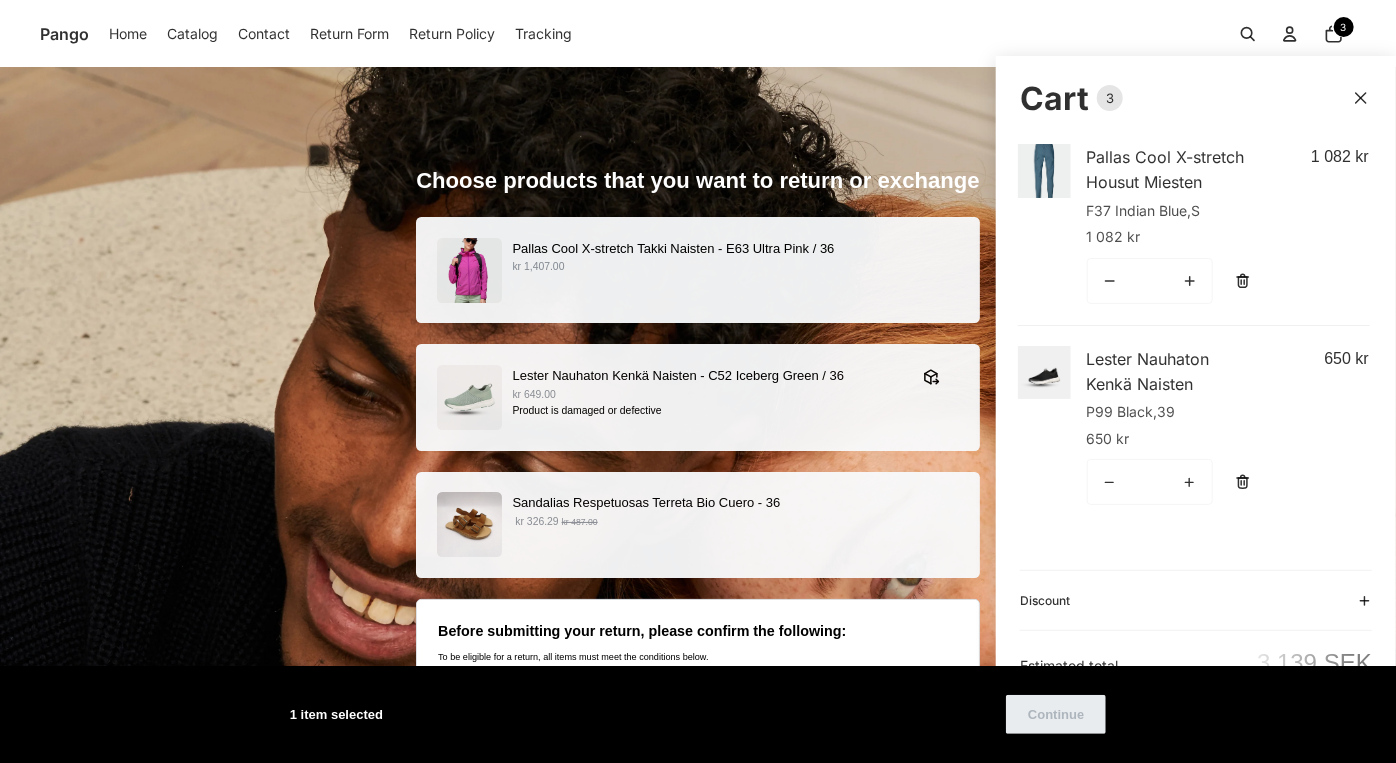 click on "Cart
Total items in cart: 3
3
3
Cart total
3 139 SEK
Product image
Product information
Quantity
Product total
Pallas Cool X-stretch Housut Miesten
Color:
F37 Indian Blue,
Koko:" 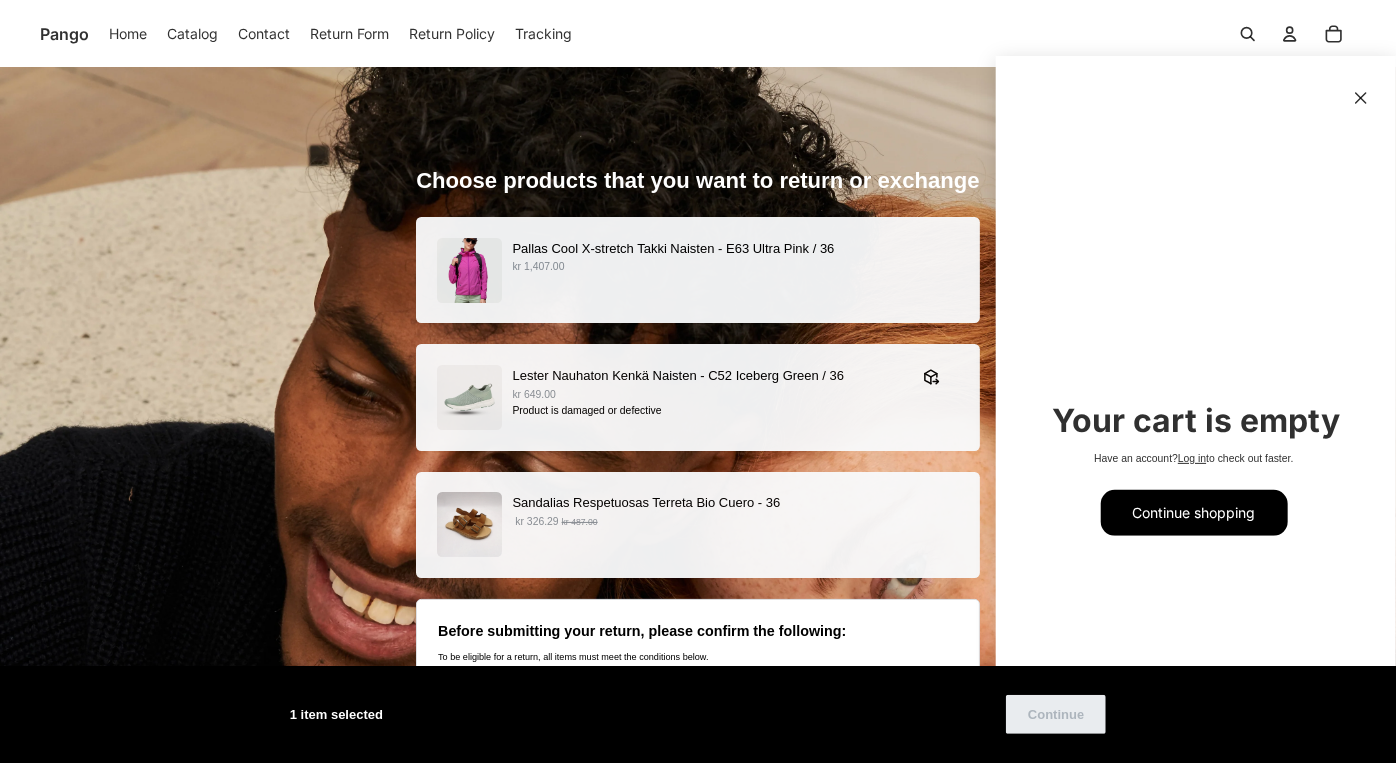 click 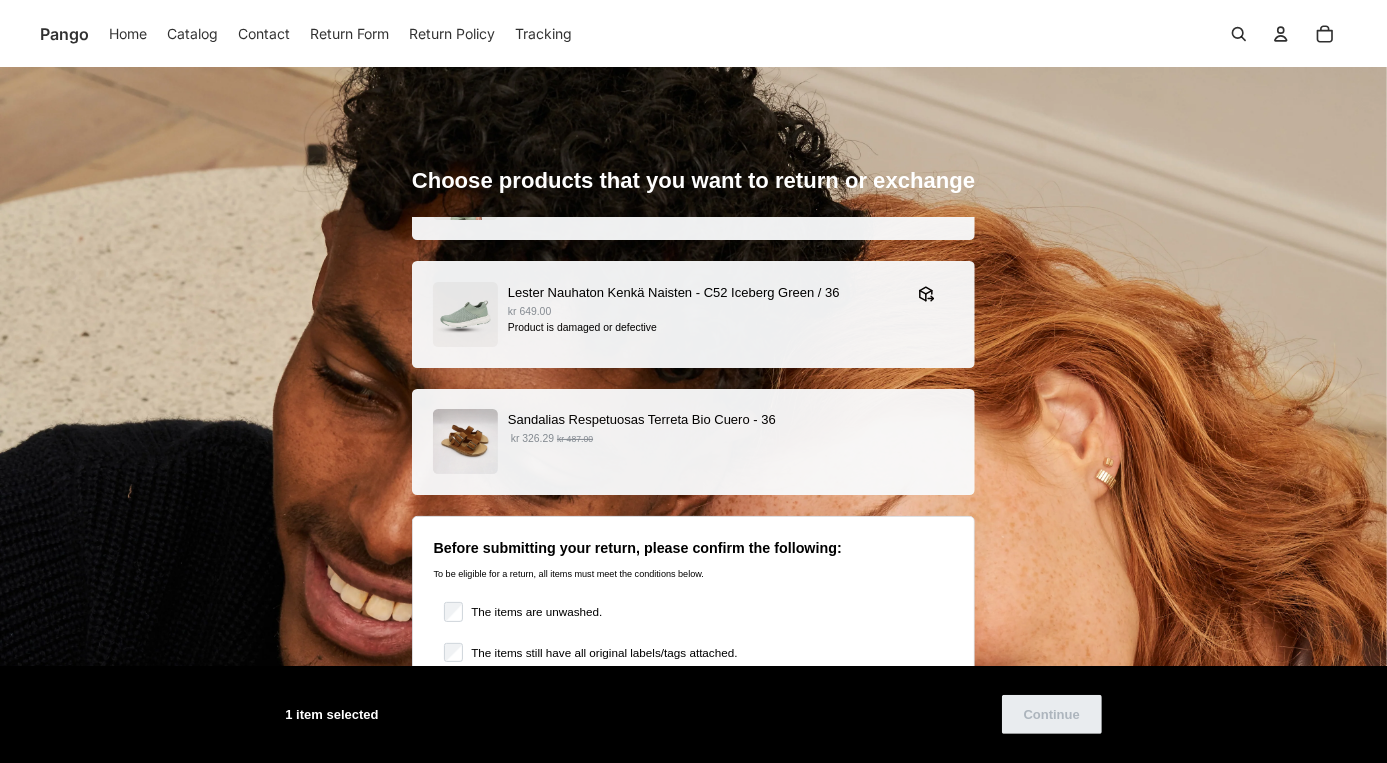 scroll, scrollTop: 0, scrollLeft: 0, axis: both 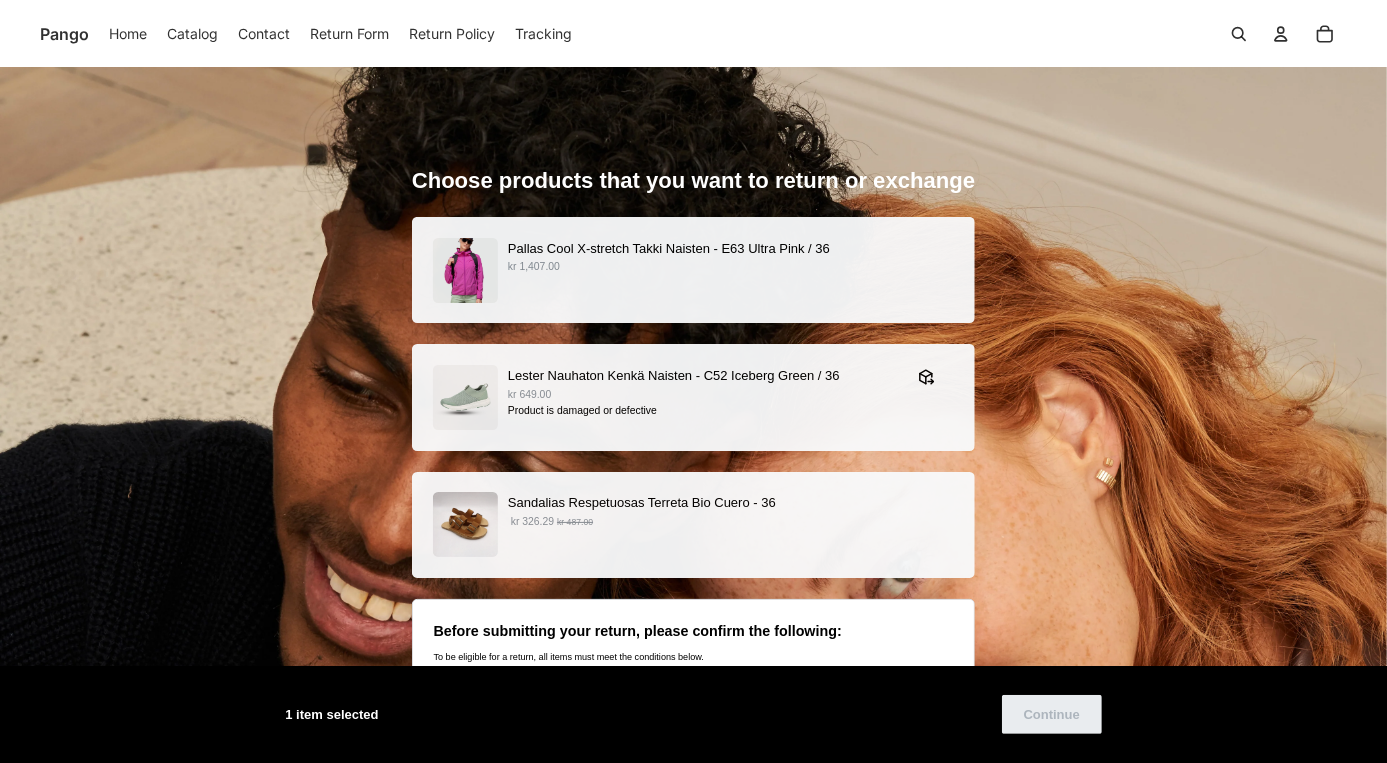 type 